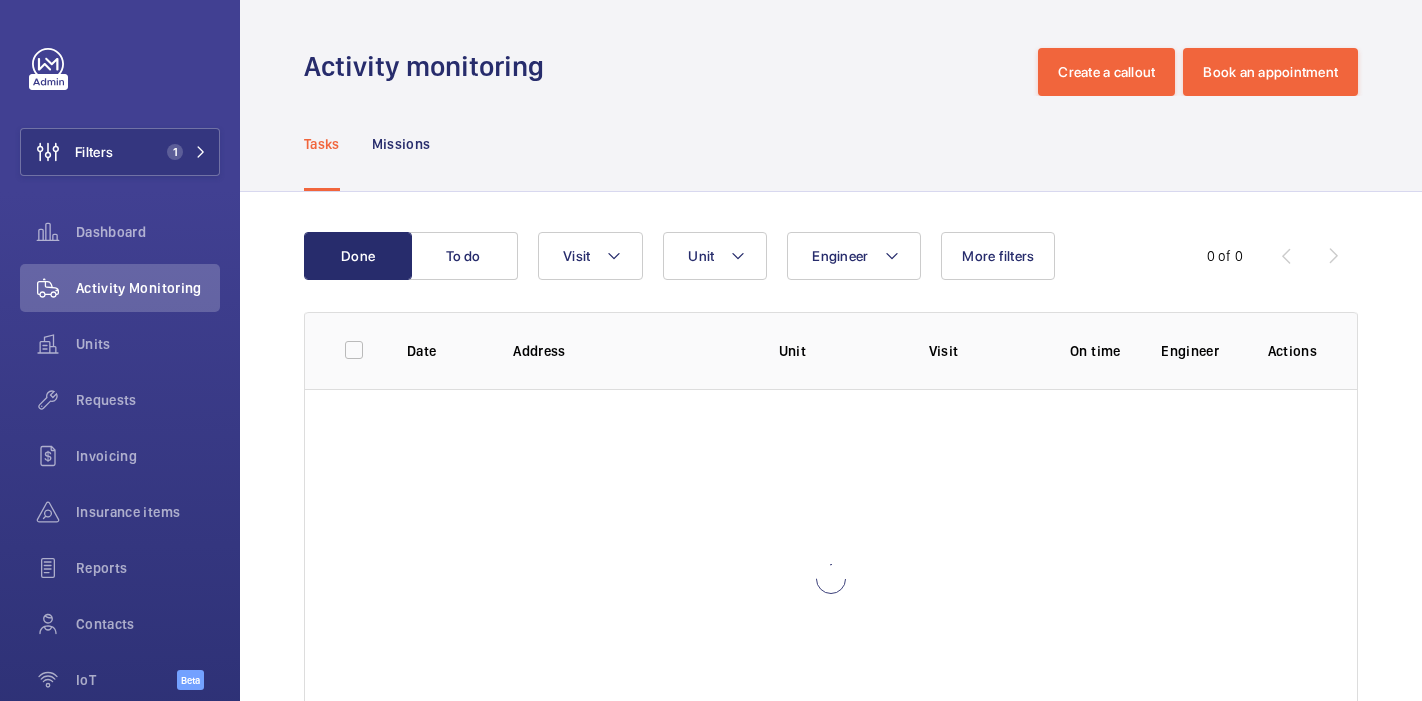 scroll, scrollTop: 0, scrollLeft: 0, axis: both 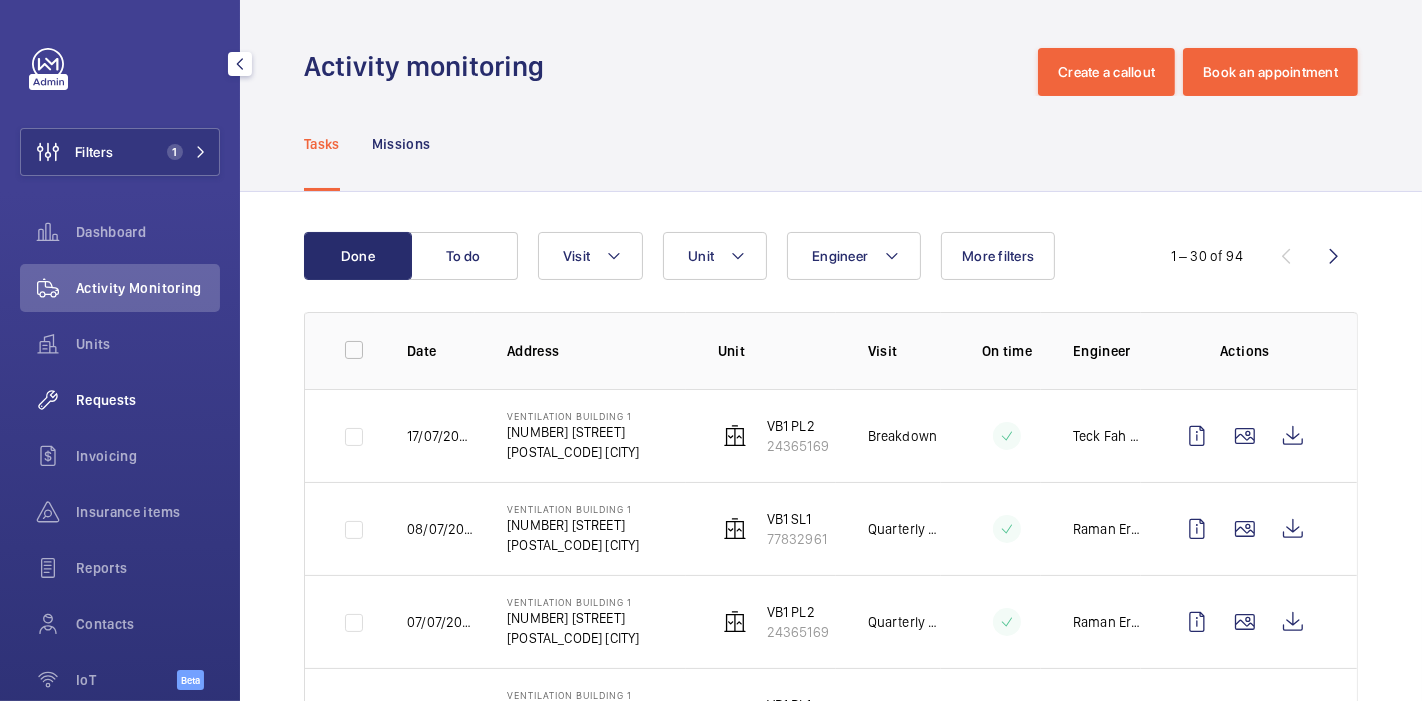 click on "Requests" 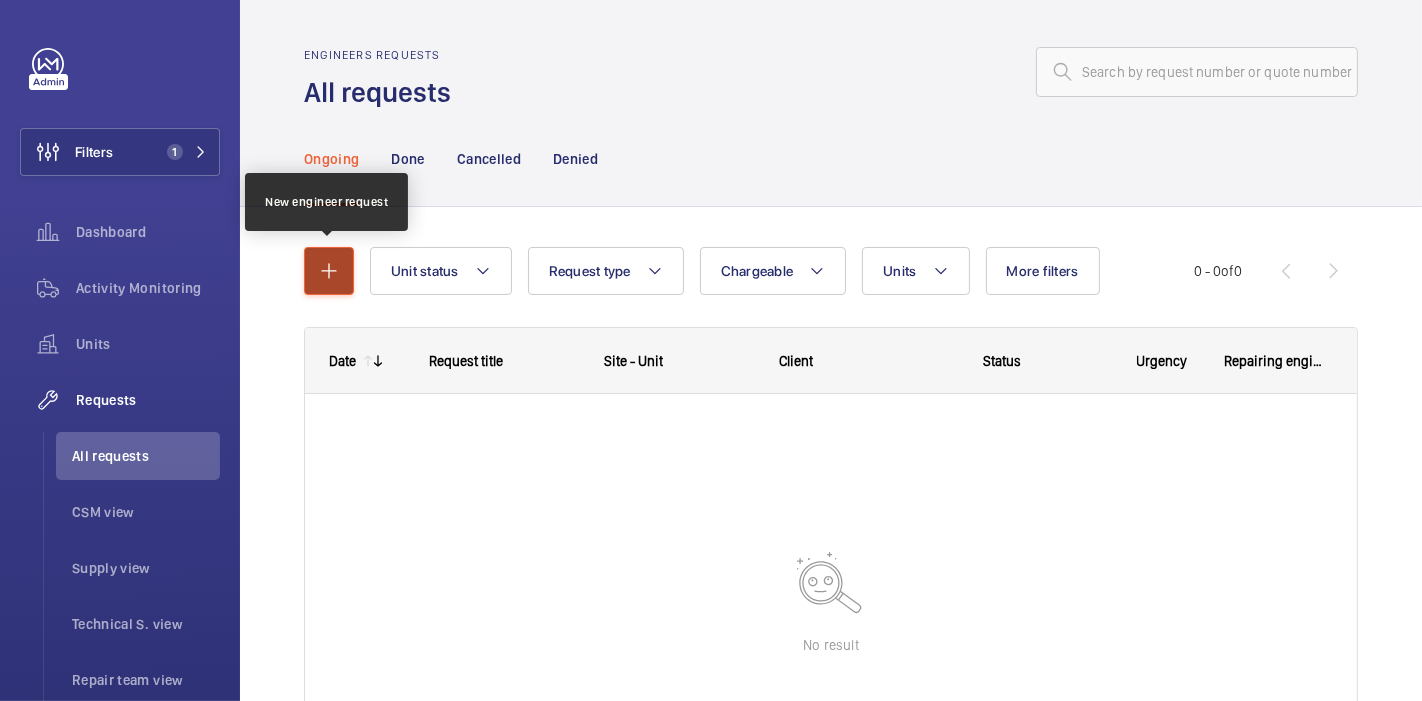 click 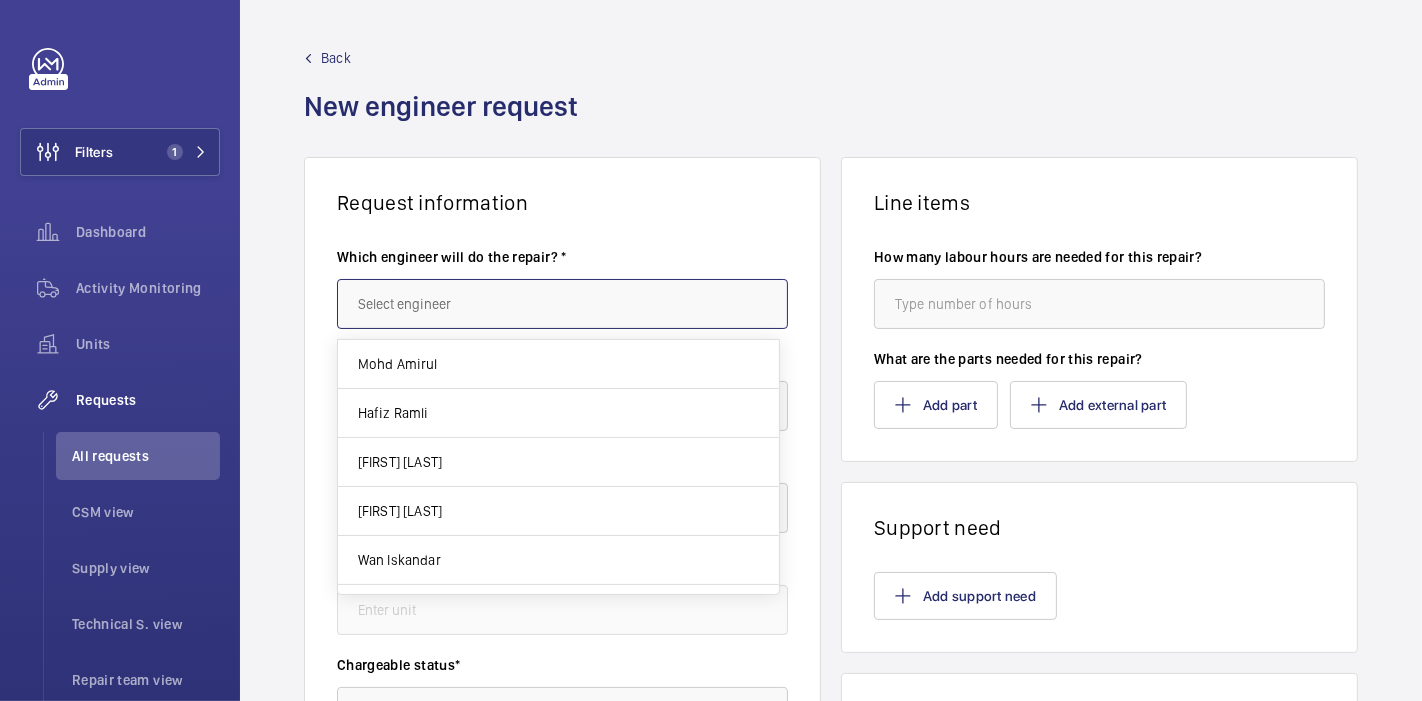click at bounding box center (562, 304) 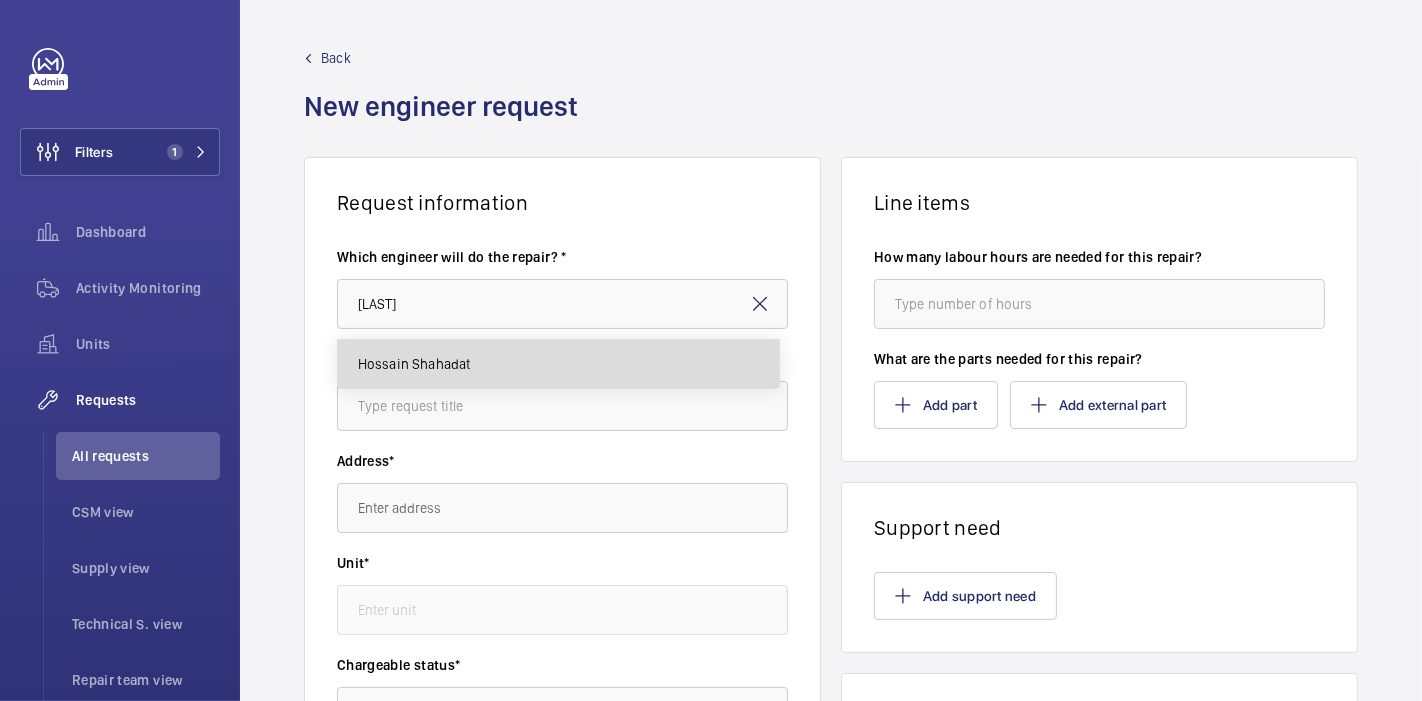 click on "Hossain Shahadat" at bounding box center (414, 364) 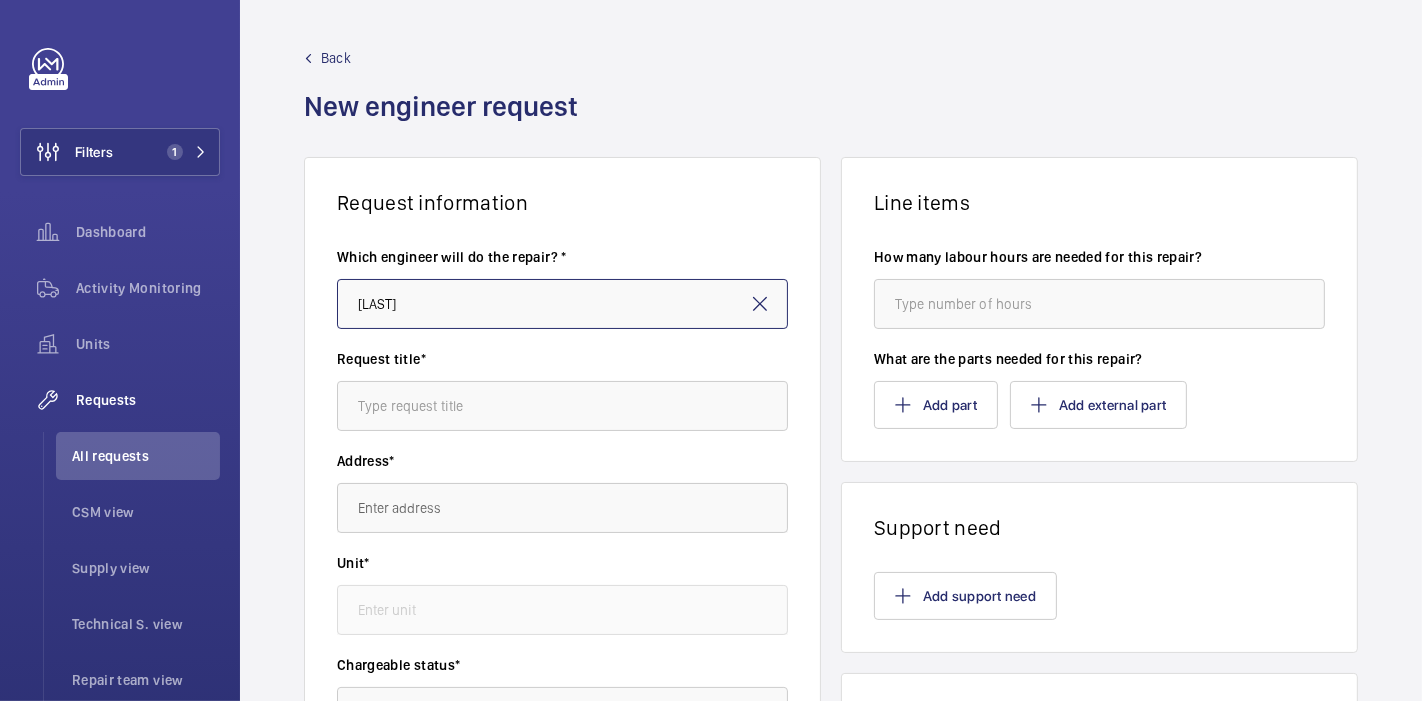 type on "Hossain Shahadat" 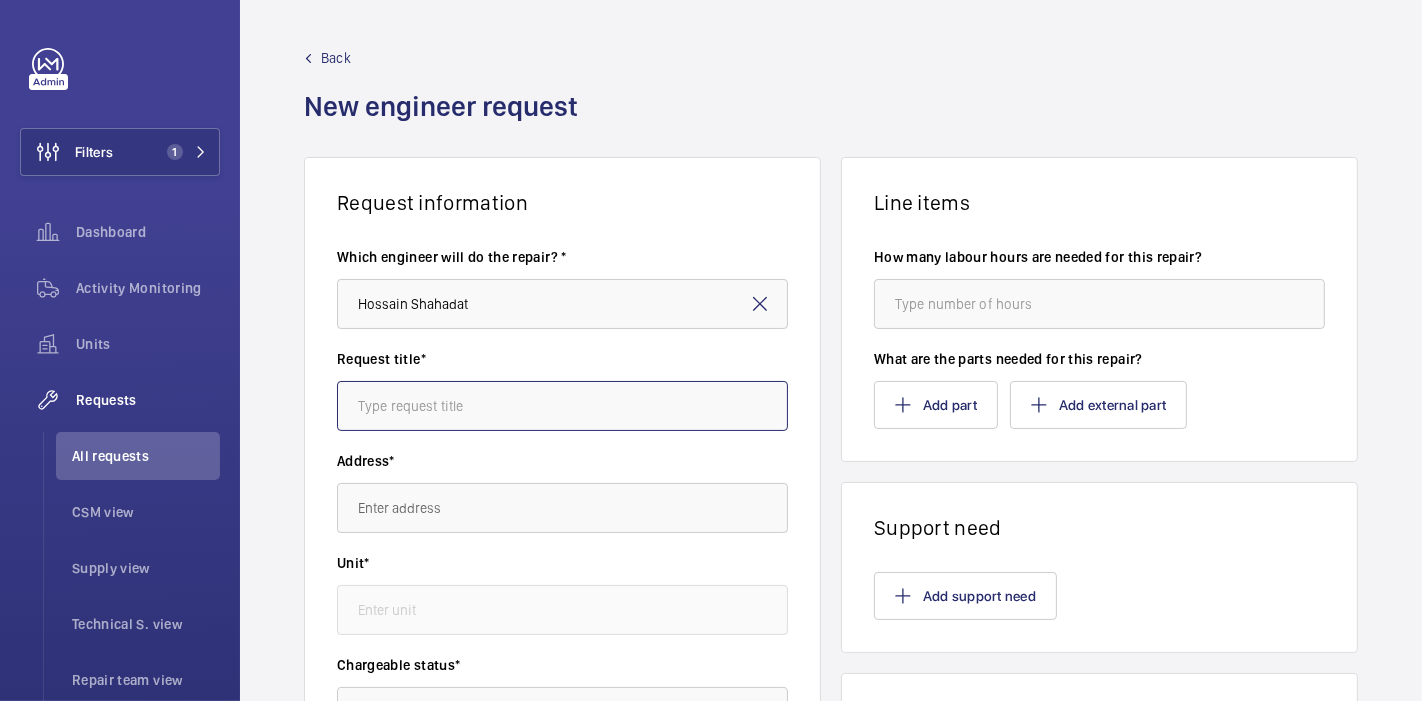 click 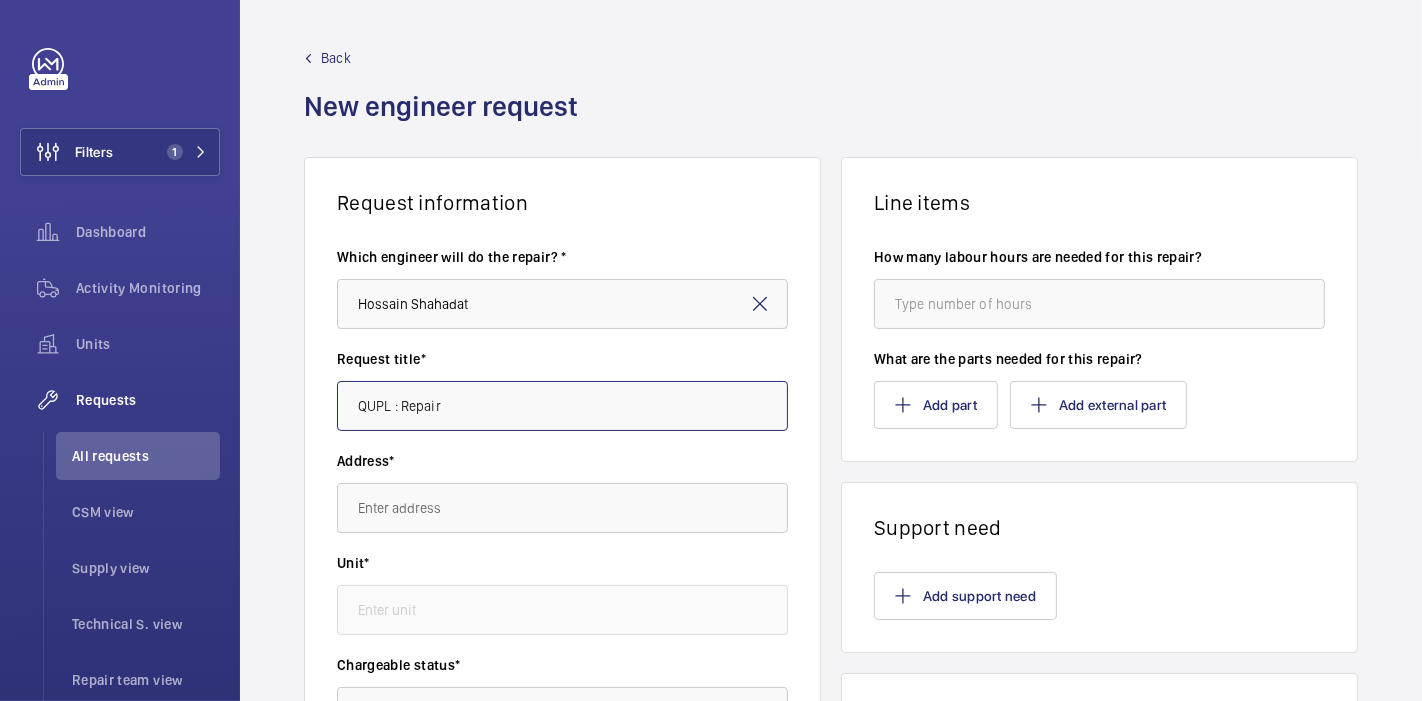 type on "QUPL : Repair" 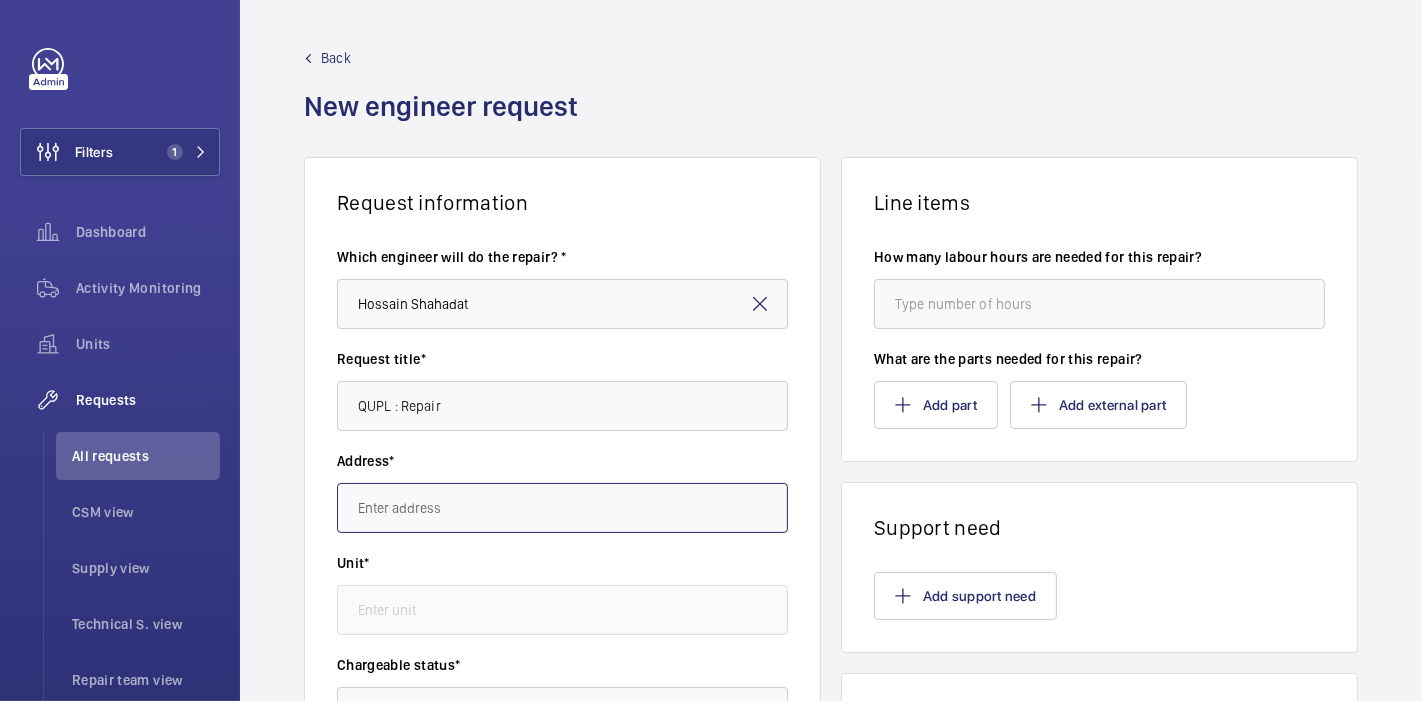 click at bounding box center [562, 508] 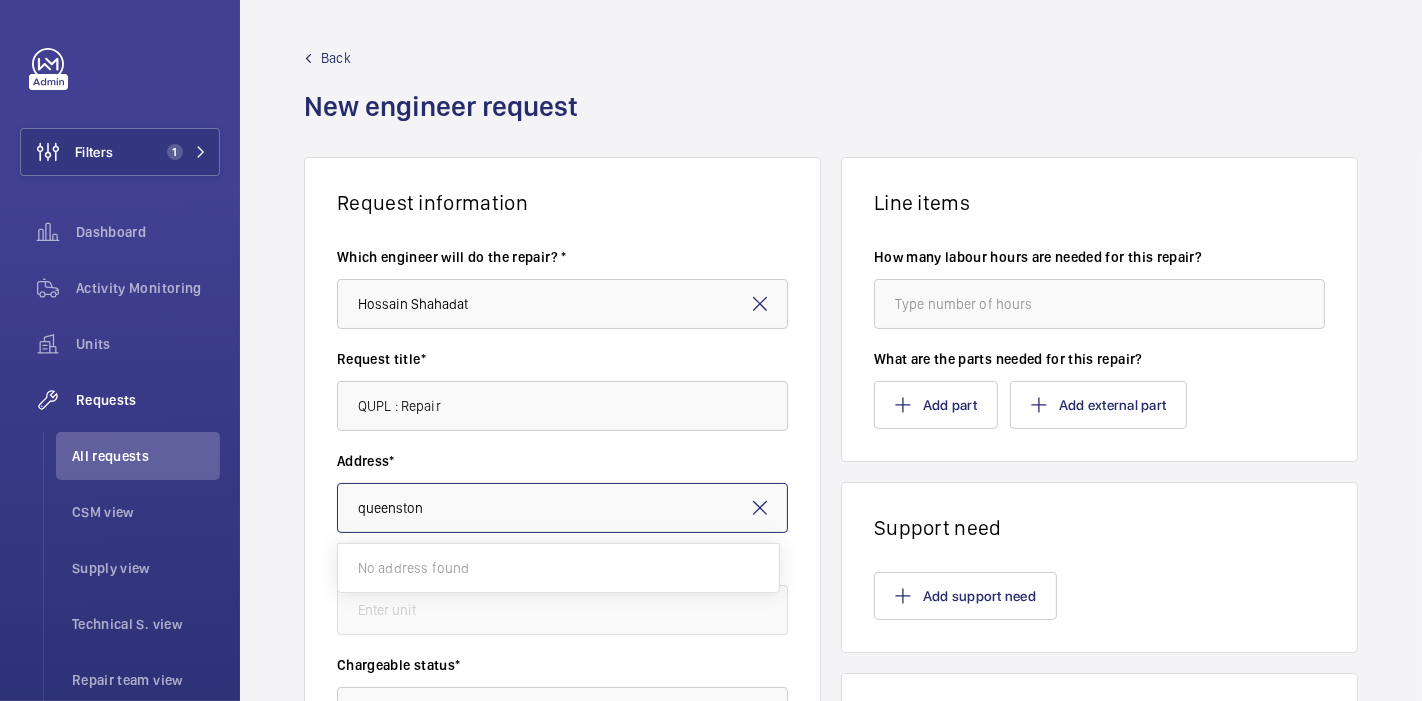 click on "queenston" at bounding box center [562, 508] 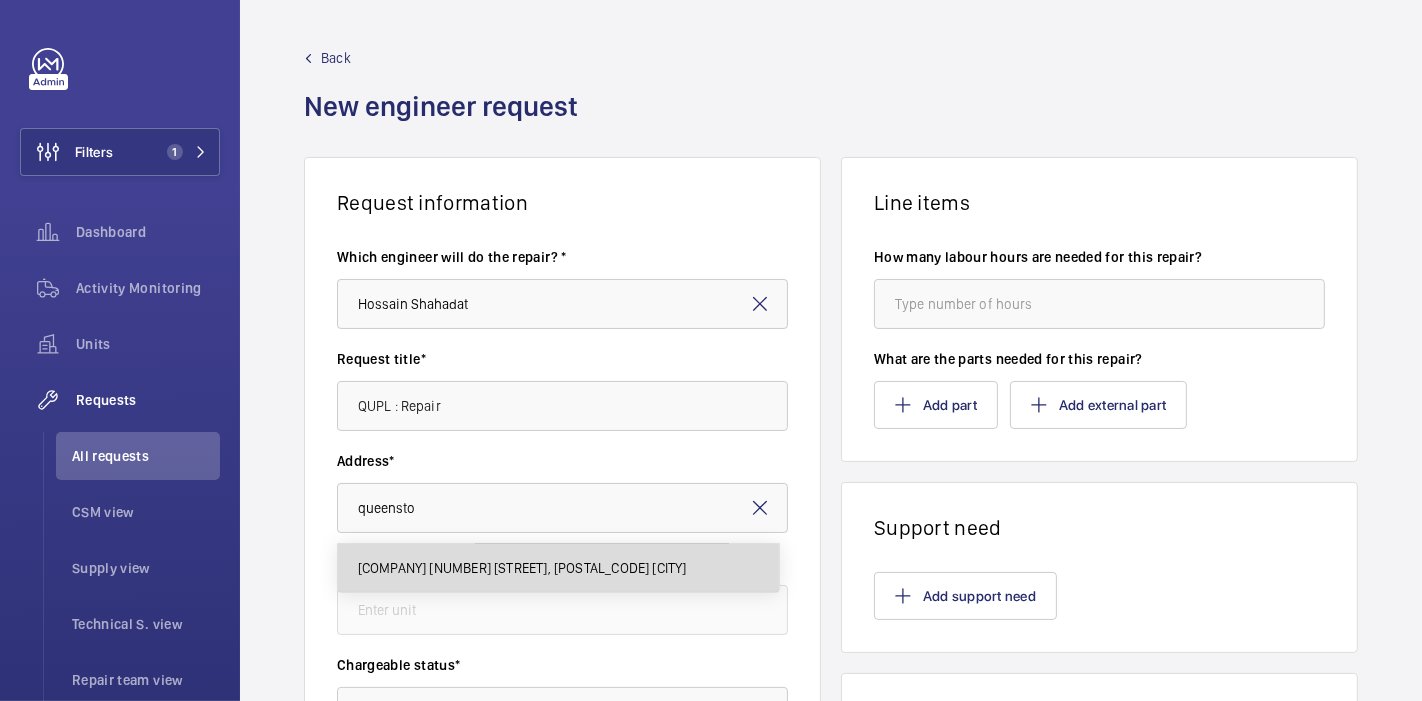 click on "[COMPANY] [NUMBER] [STREET], [POSTAL_CODE] [CITY]" at bounding box center (522, 568) 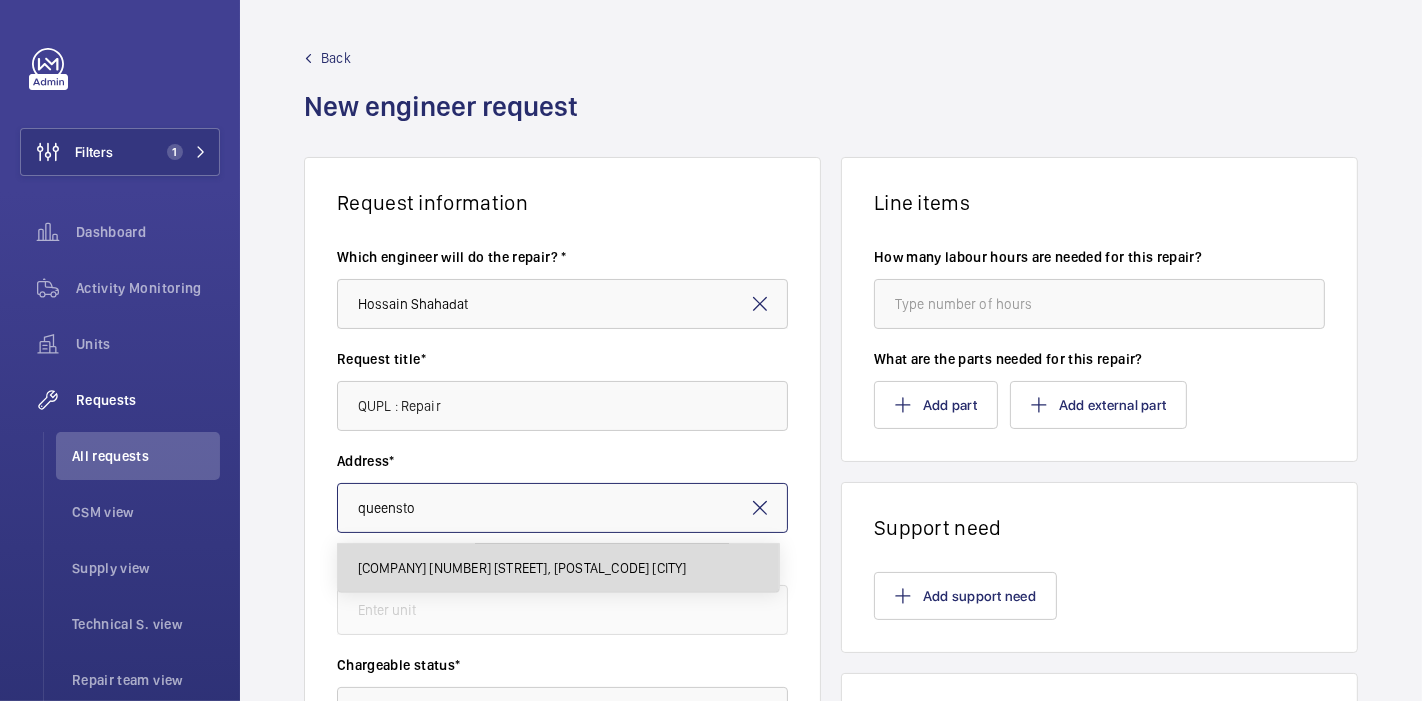 type on "[COMPANY] [NUMBER] [STREET], [POSTAL_CODE] [CITY]" 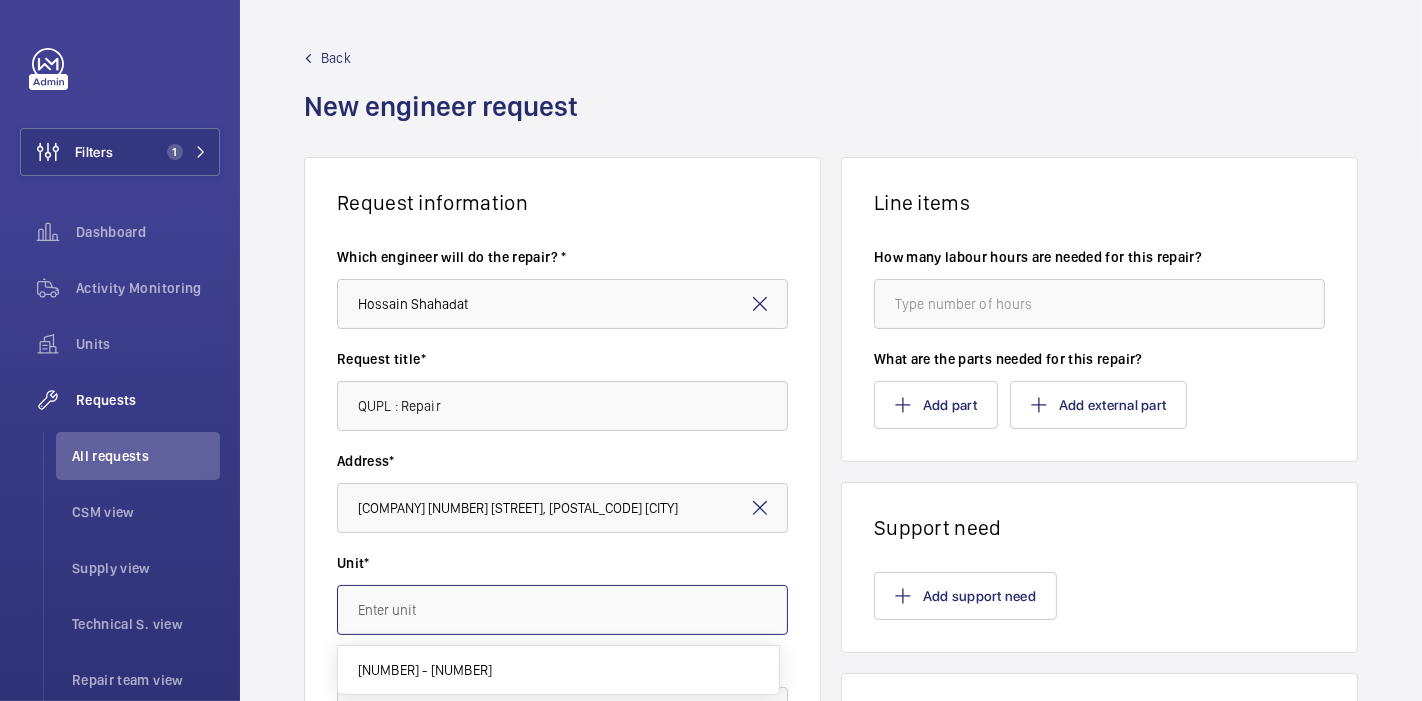 click at bounding box center (562, 610) 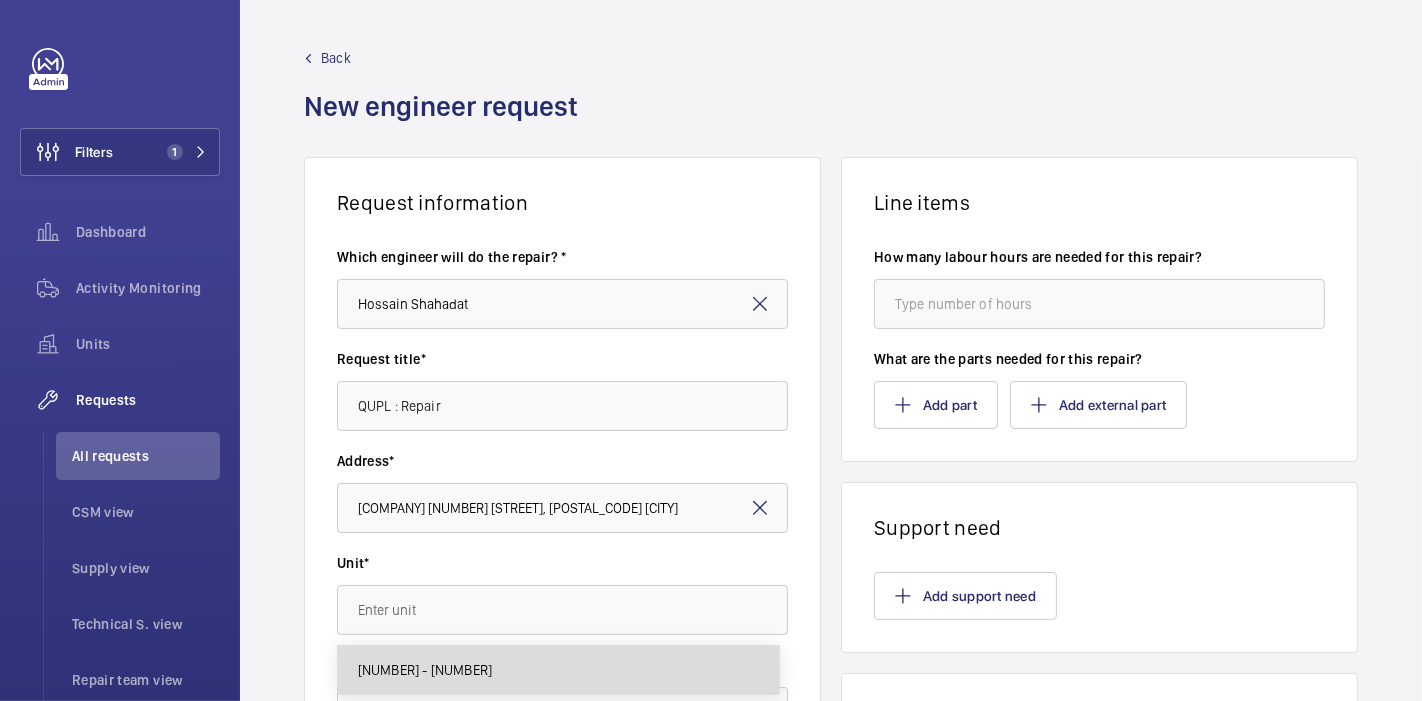 click on "[NUMBER] - [NUMBER]" at bounding box center [425, 670] 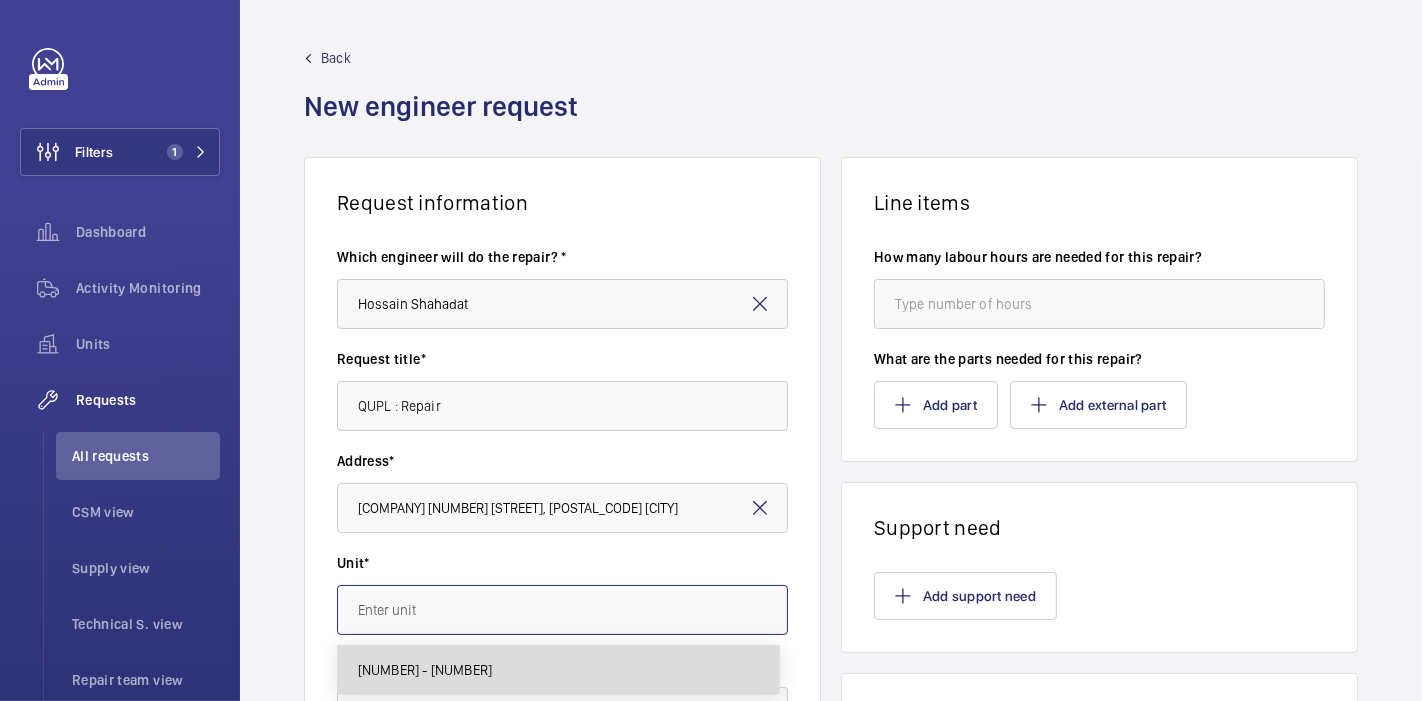 type on "[NUMBER] - [NUMBER]" 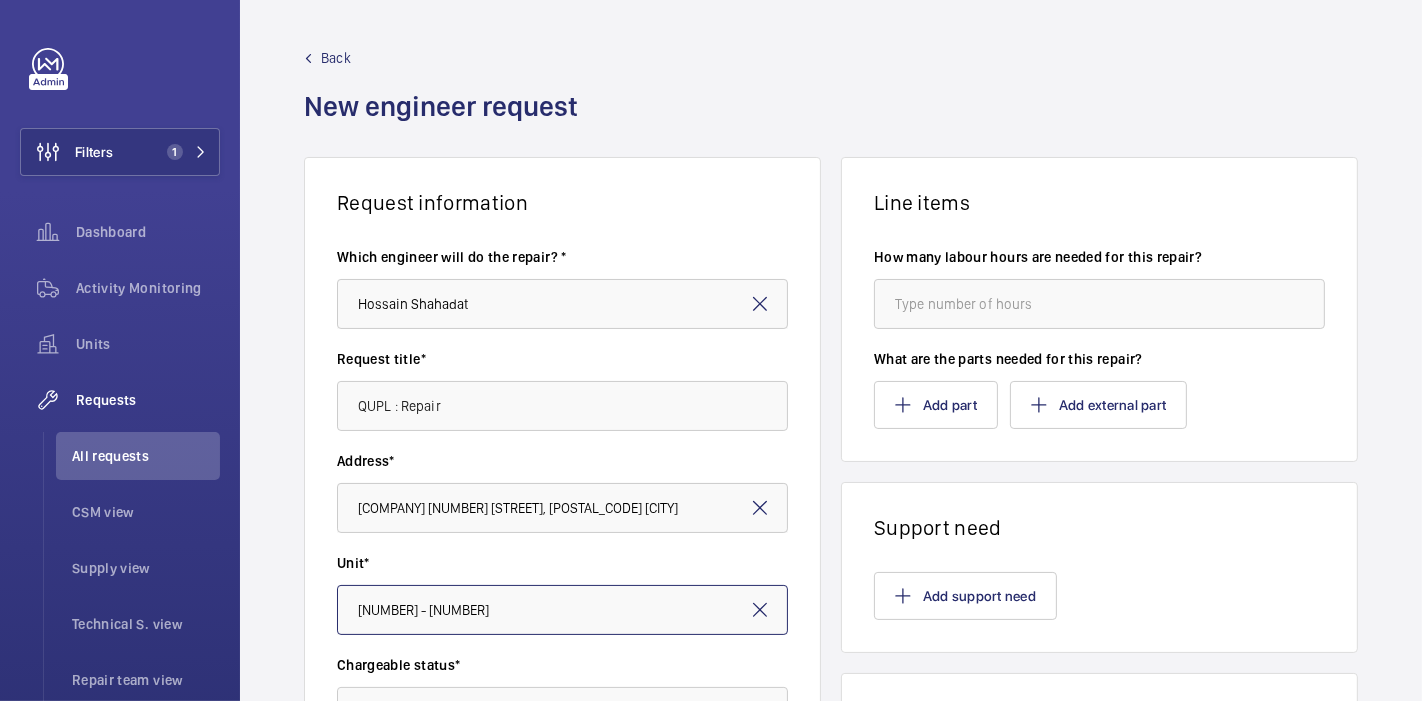 scroll, scrollTop: 251, scrollLeft: 0, axis: vertical 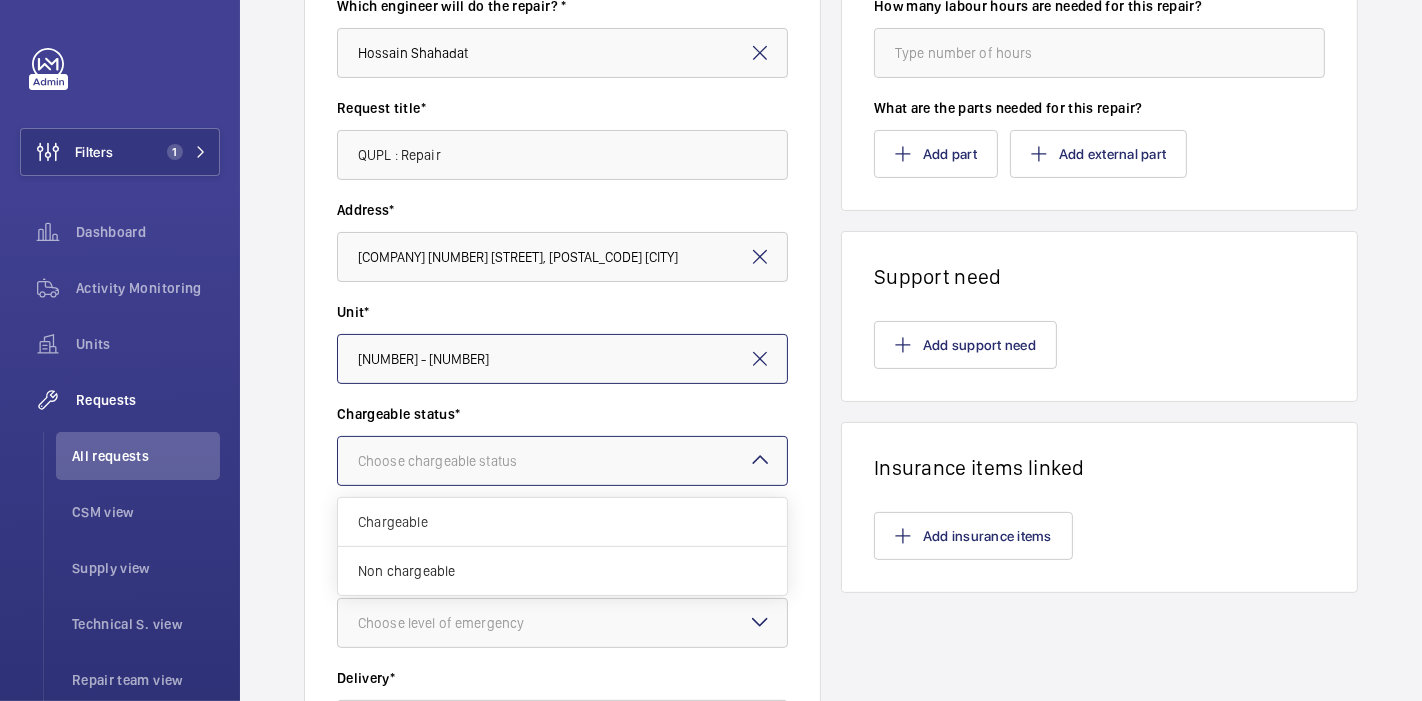 click at bounding box center (562, 461) 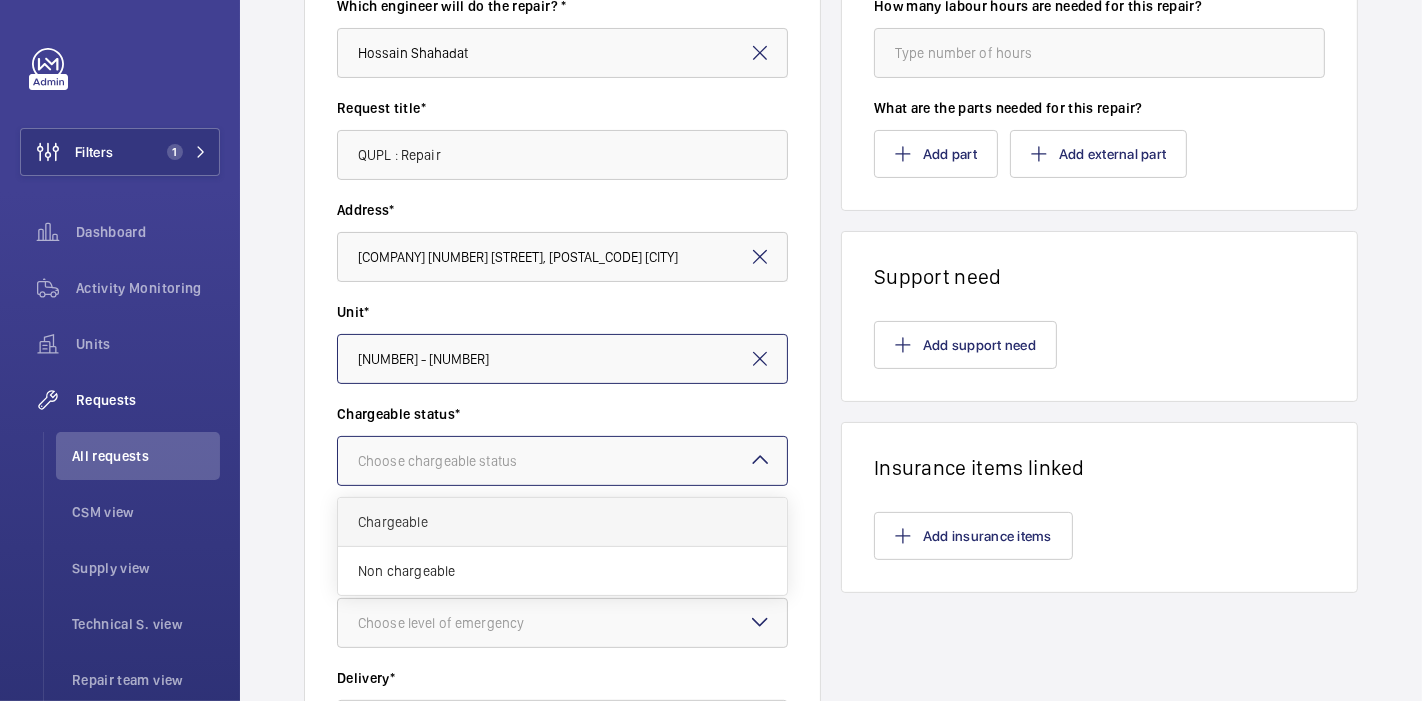 click on "Chargeable" at bounding box center (562, 522) 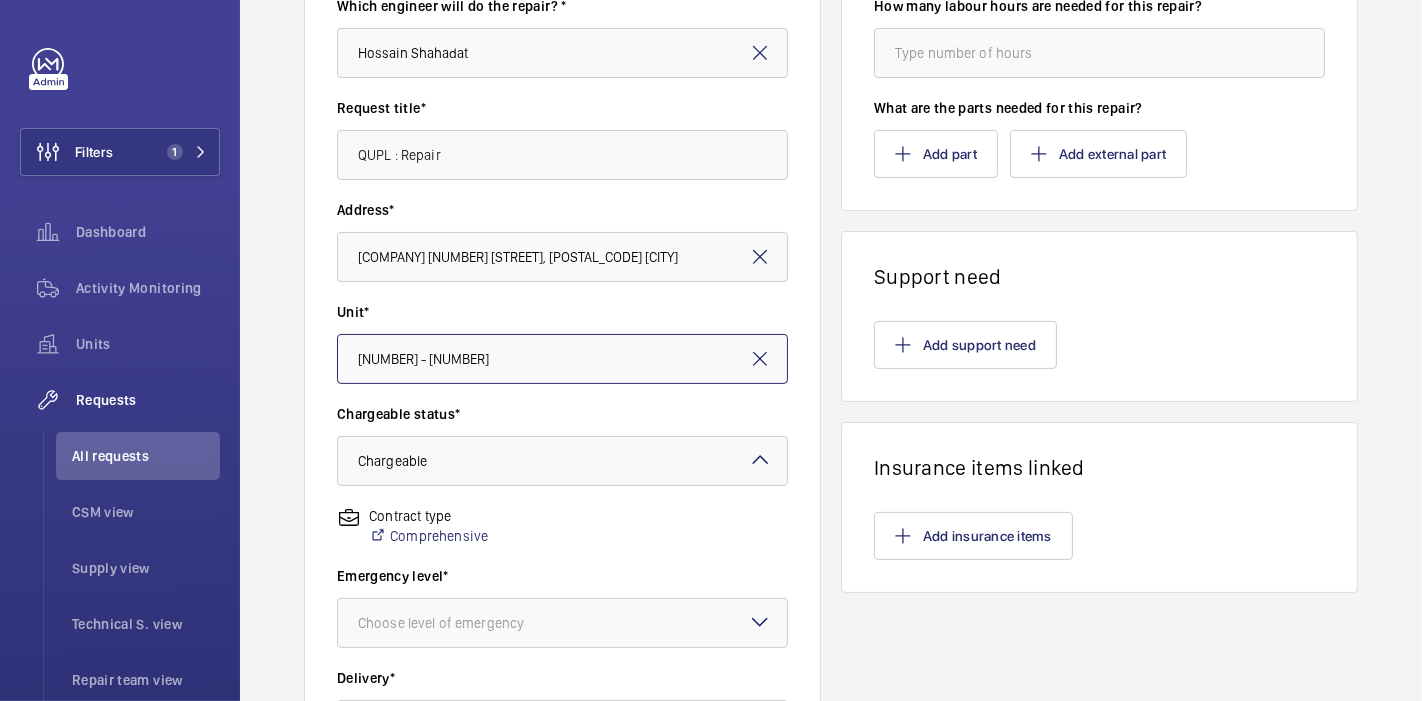 scroll, scrollTop: 0, scrollLeft: 0, axis: both 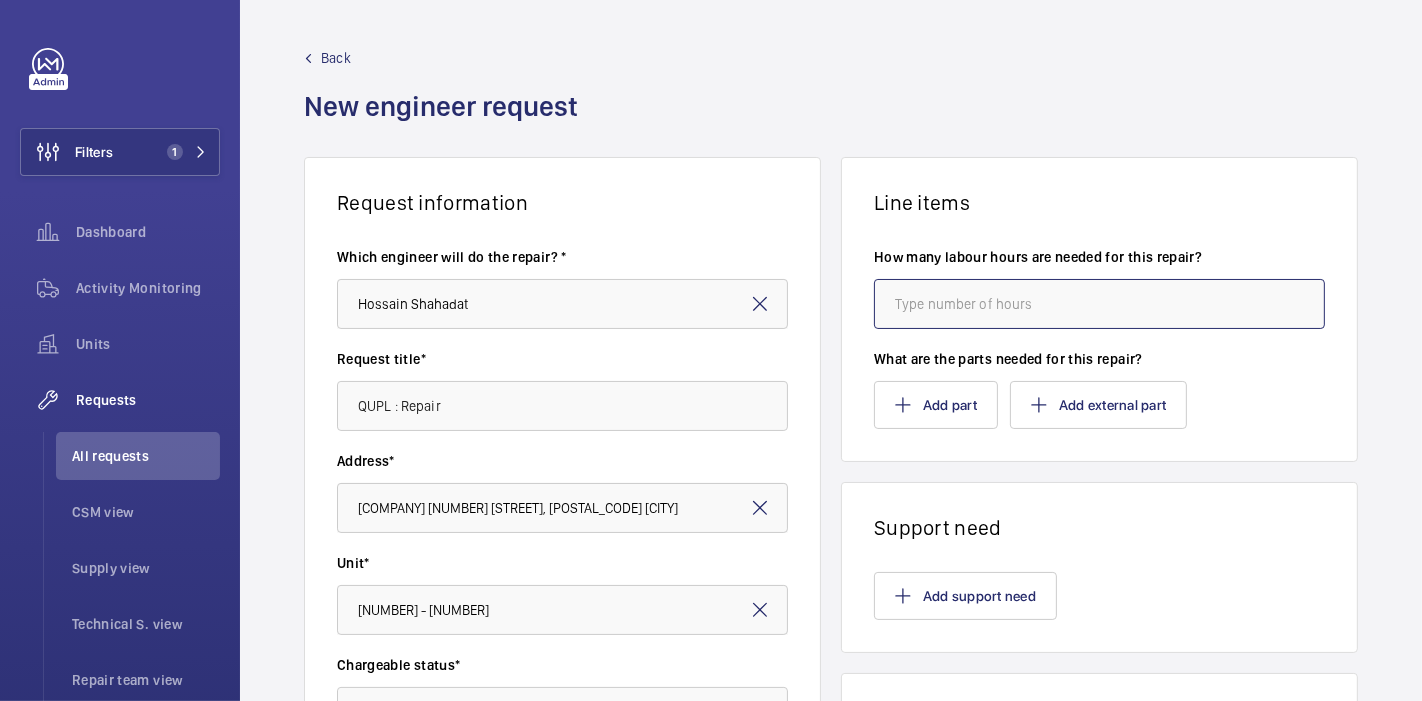 click 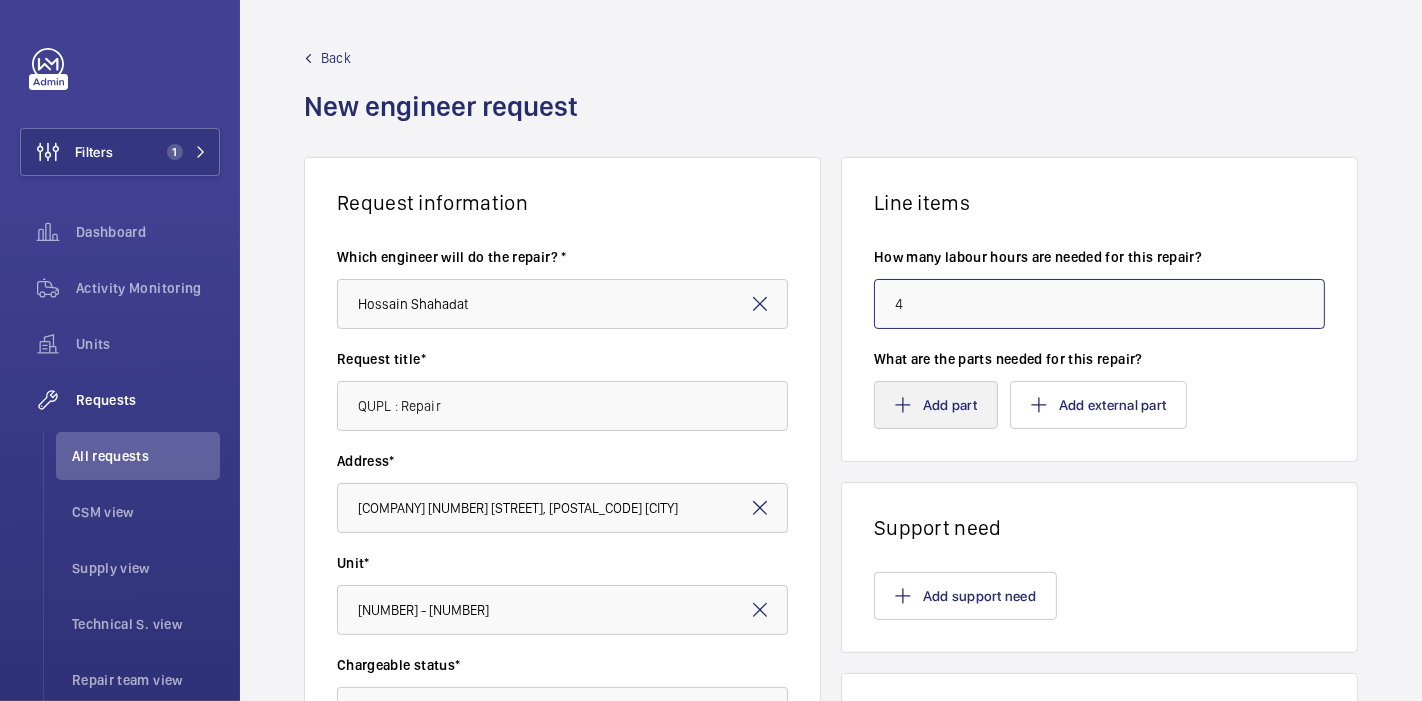type on "4" 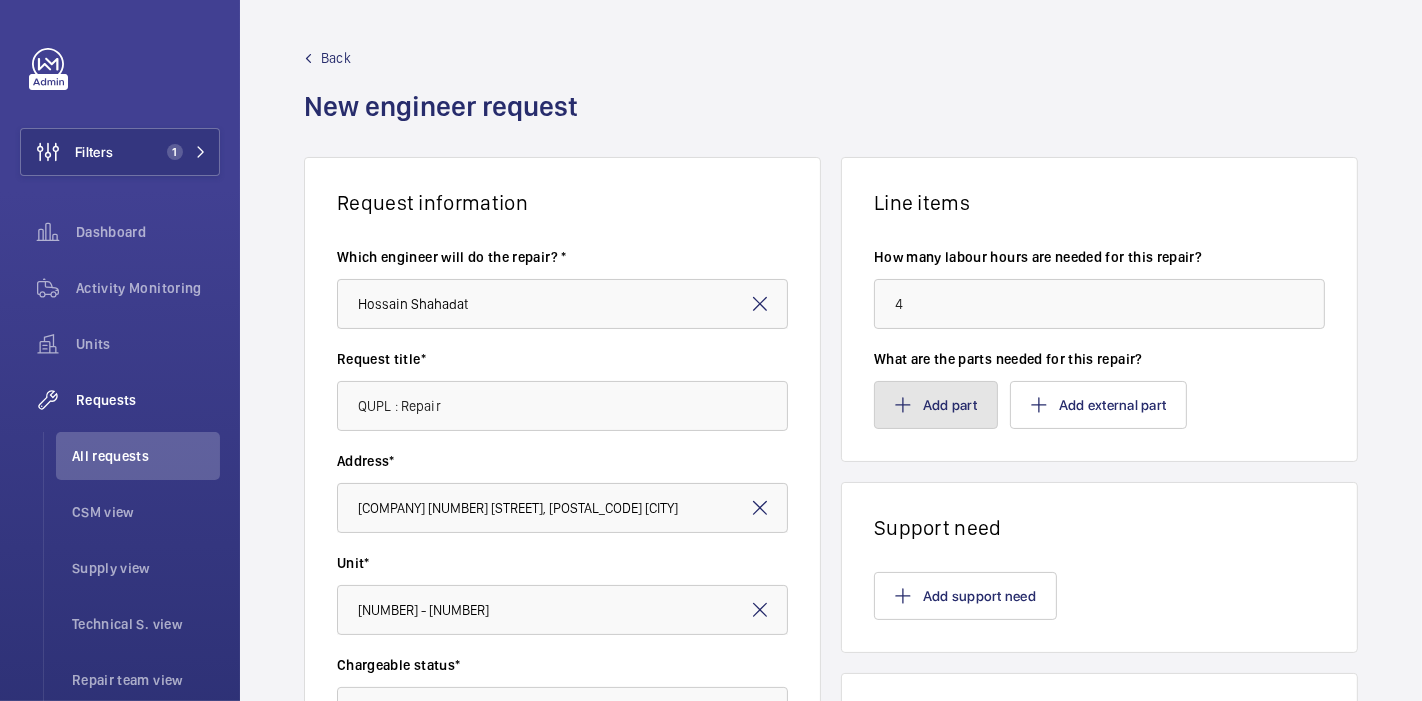 click on "Add part" 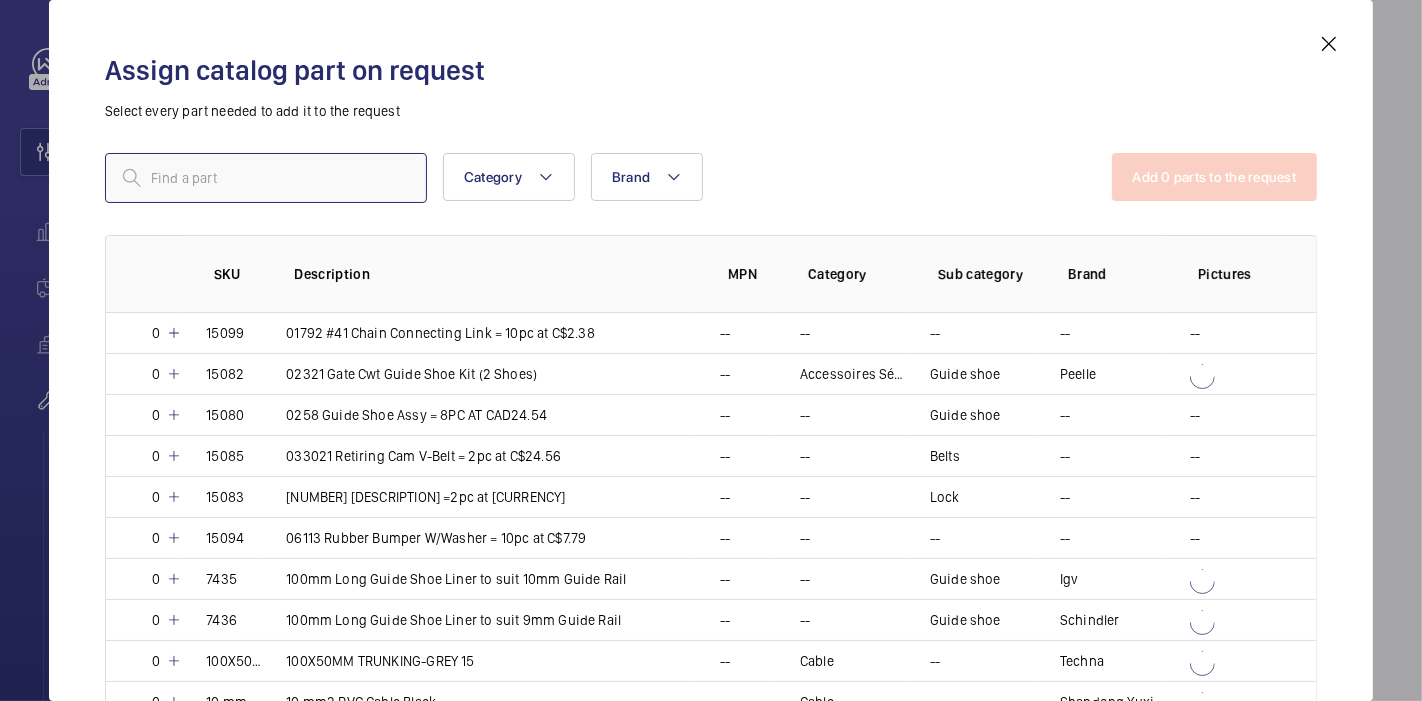 click at bounding box center [266, 178] 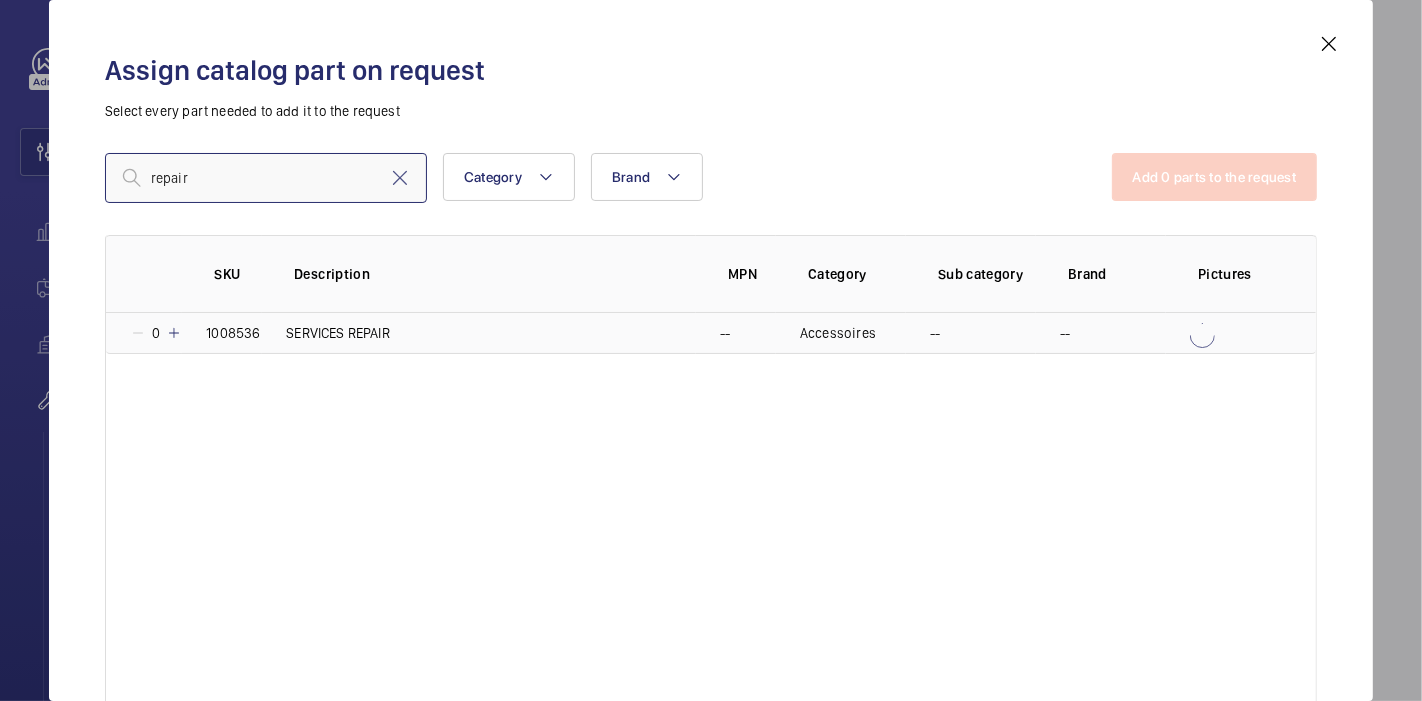type on "repair" 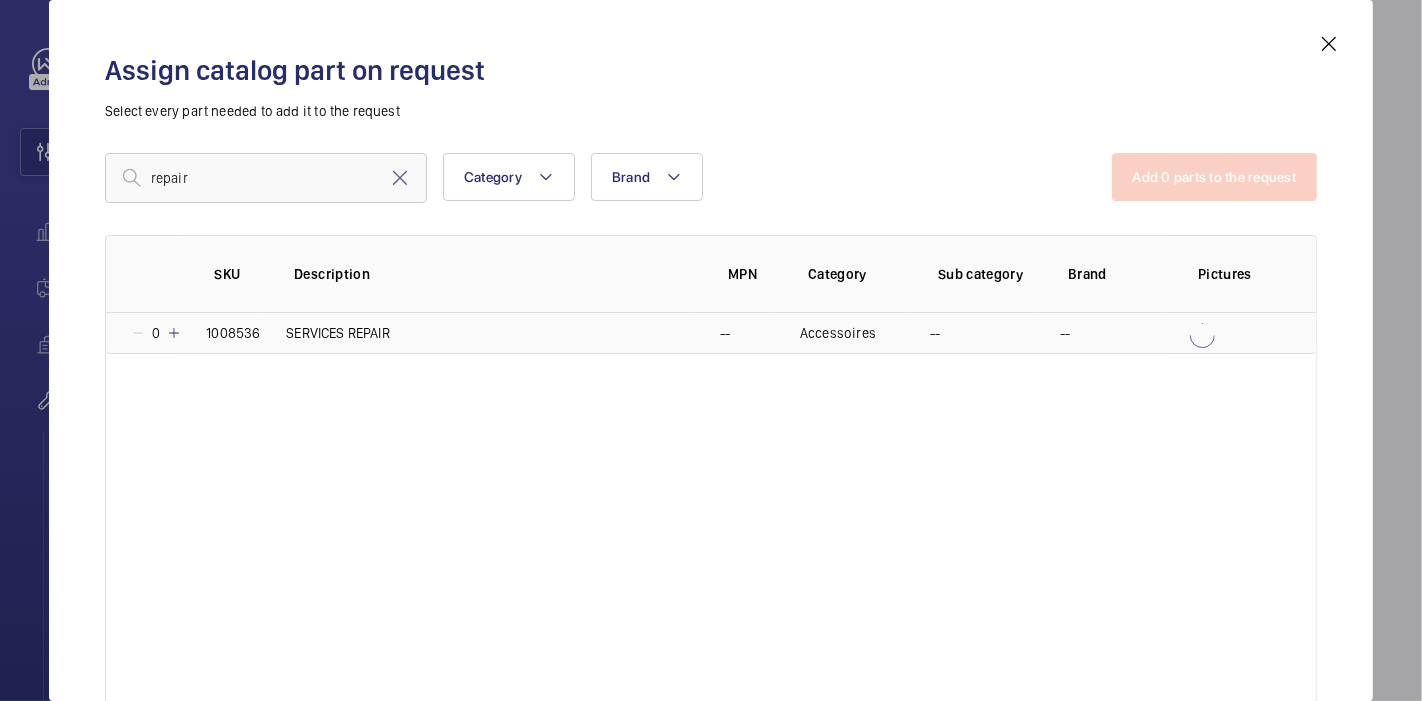 click at bounding box center [174, 333] 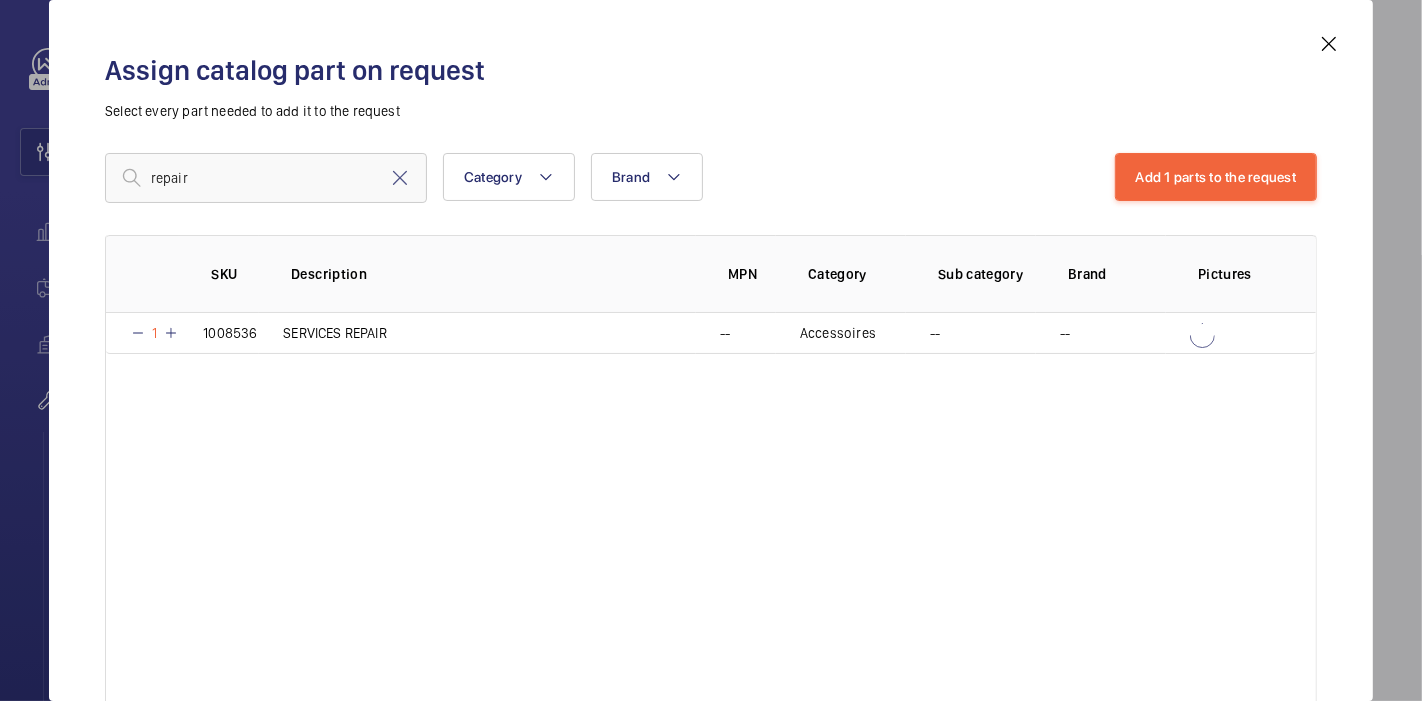 click on "repair Category Brand More filters Reset all filters Add 1 parts to the request SKU Description MPN Category Sub category Brand Pictures 1 1008536 SERVICES REPAIR -- Accessoires -- --" at bounding box center (711, 403) 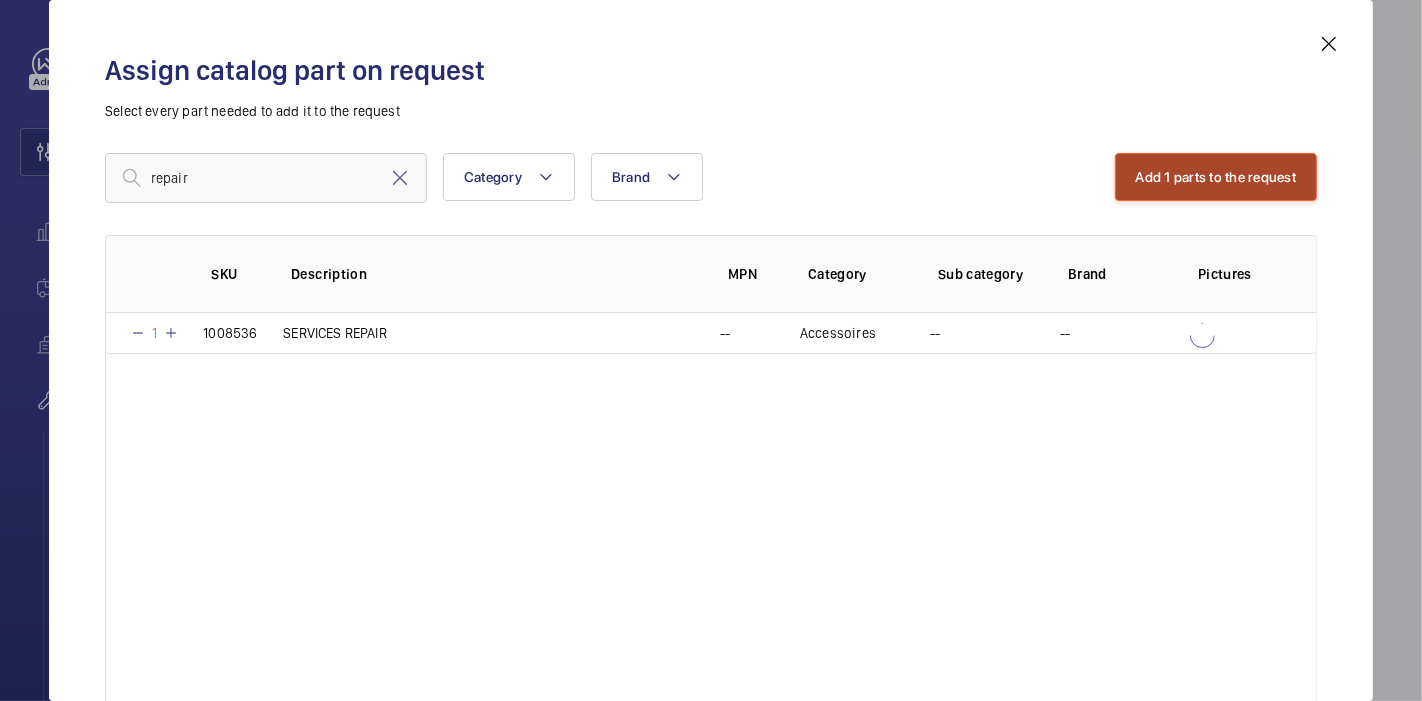 click on "Add 1 parts to the request" at bounding box center (1216, 177) 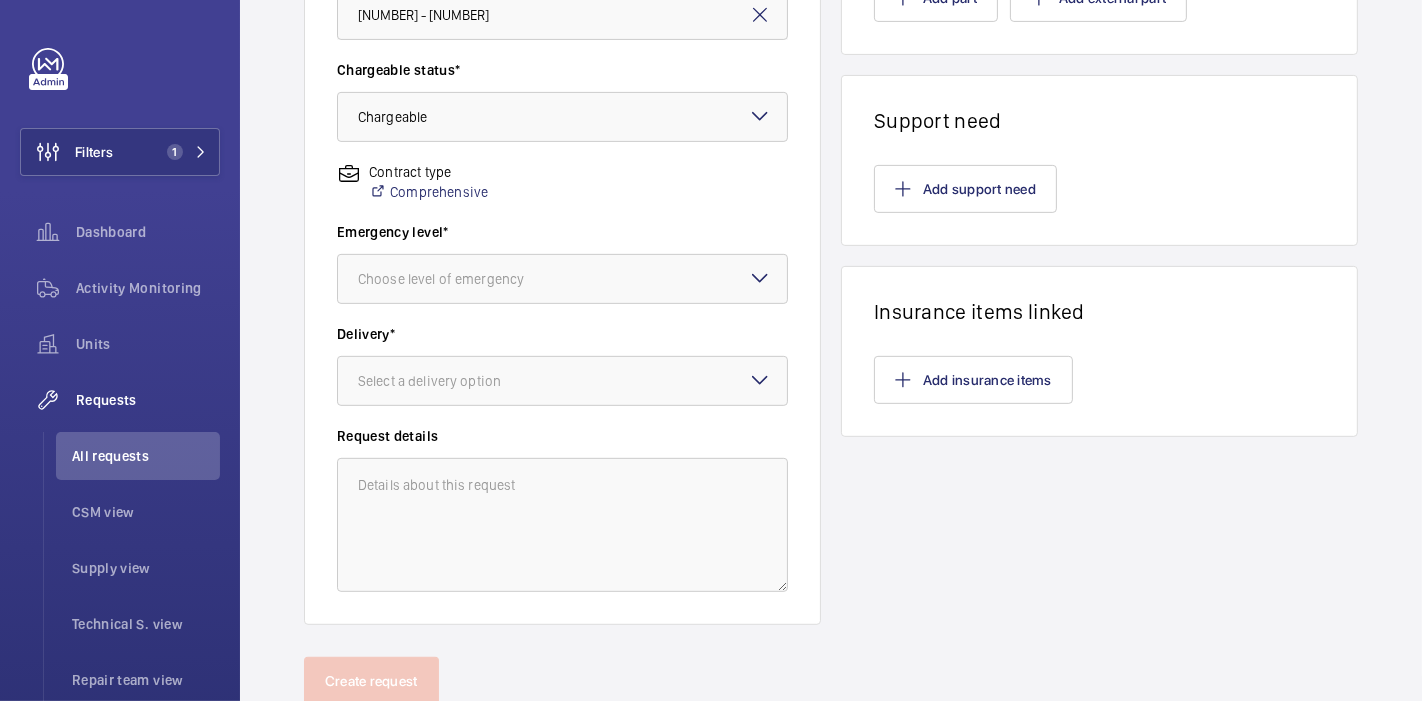 scroll, scrollTop: 661, scrollLeft: 0, axis: vertical 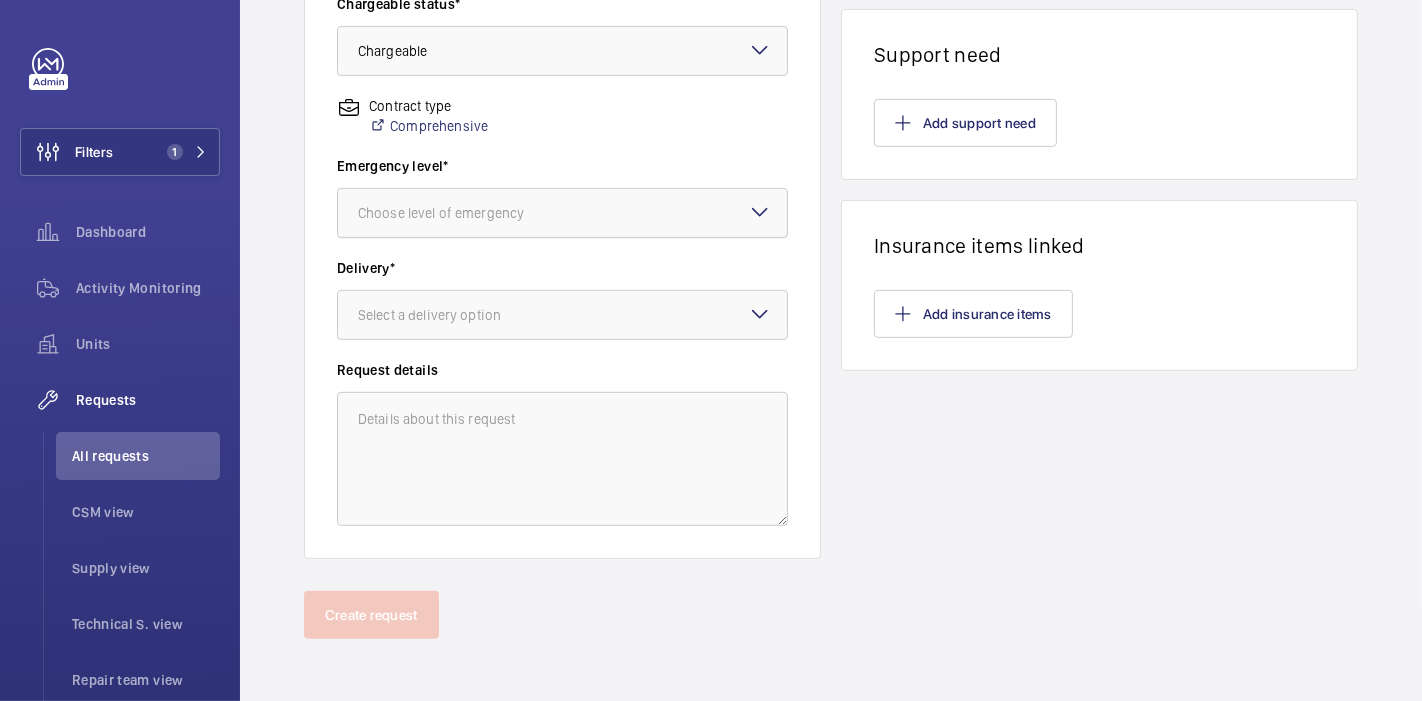 click at bounding box center [562, 213] 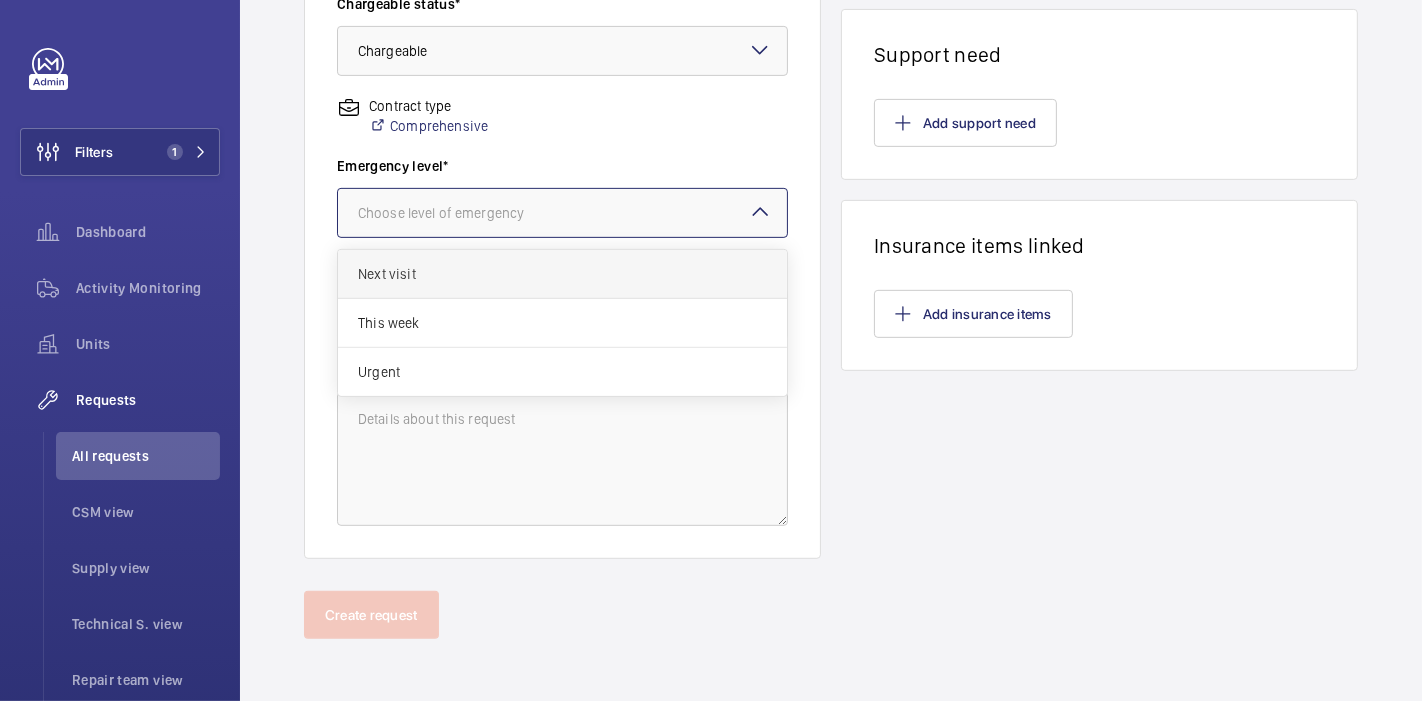 click on "Next visit" at bounding box center (562, 274) 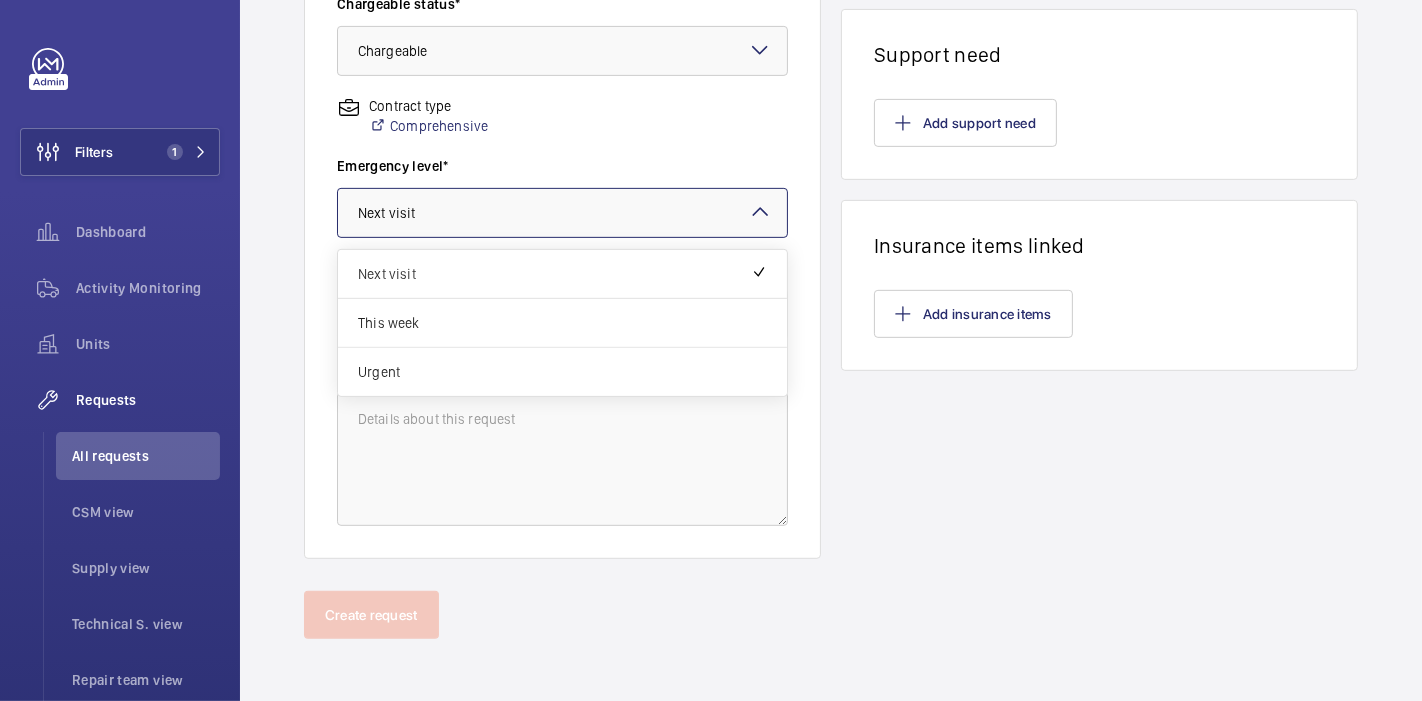 click at bounding box center [562, 213] 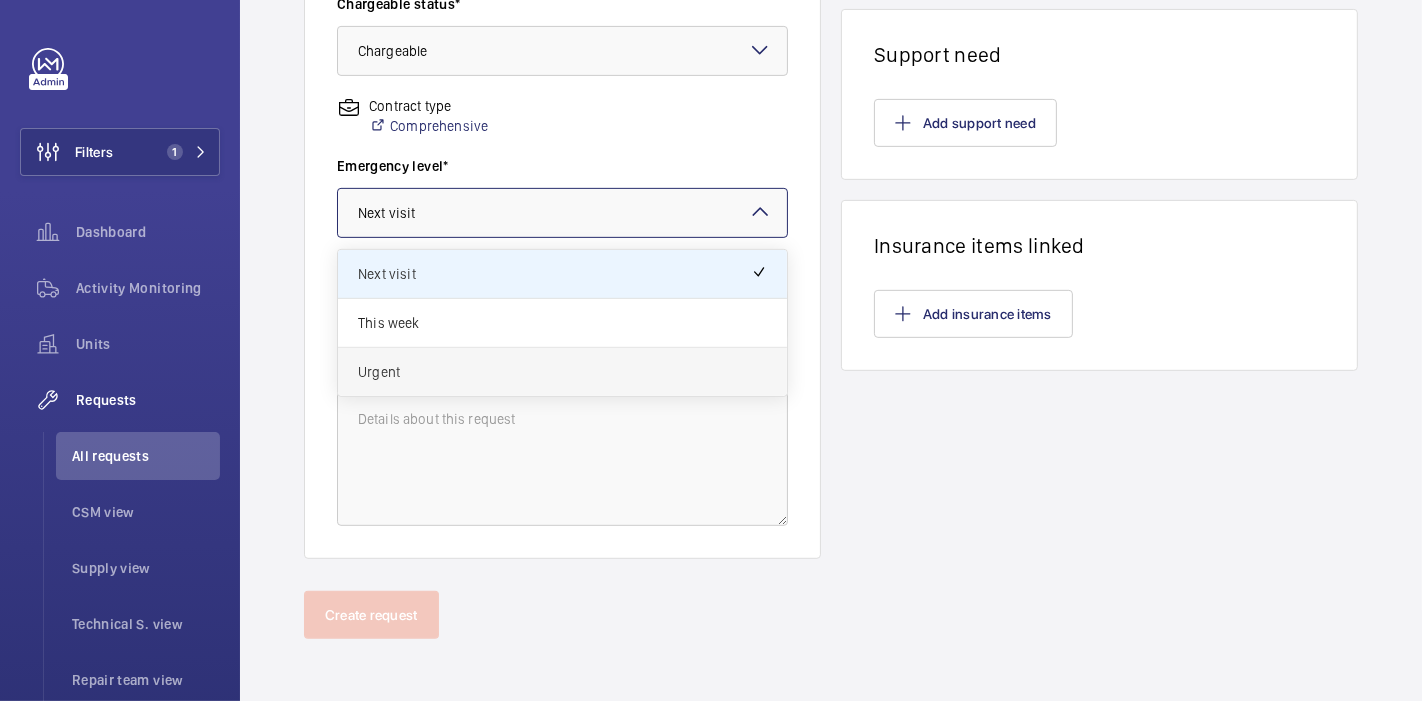 click on "Urgent" at bounding box center [562, 372] 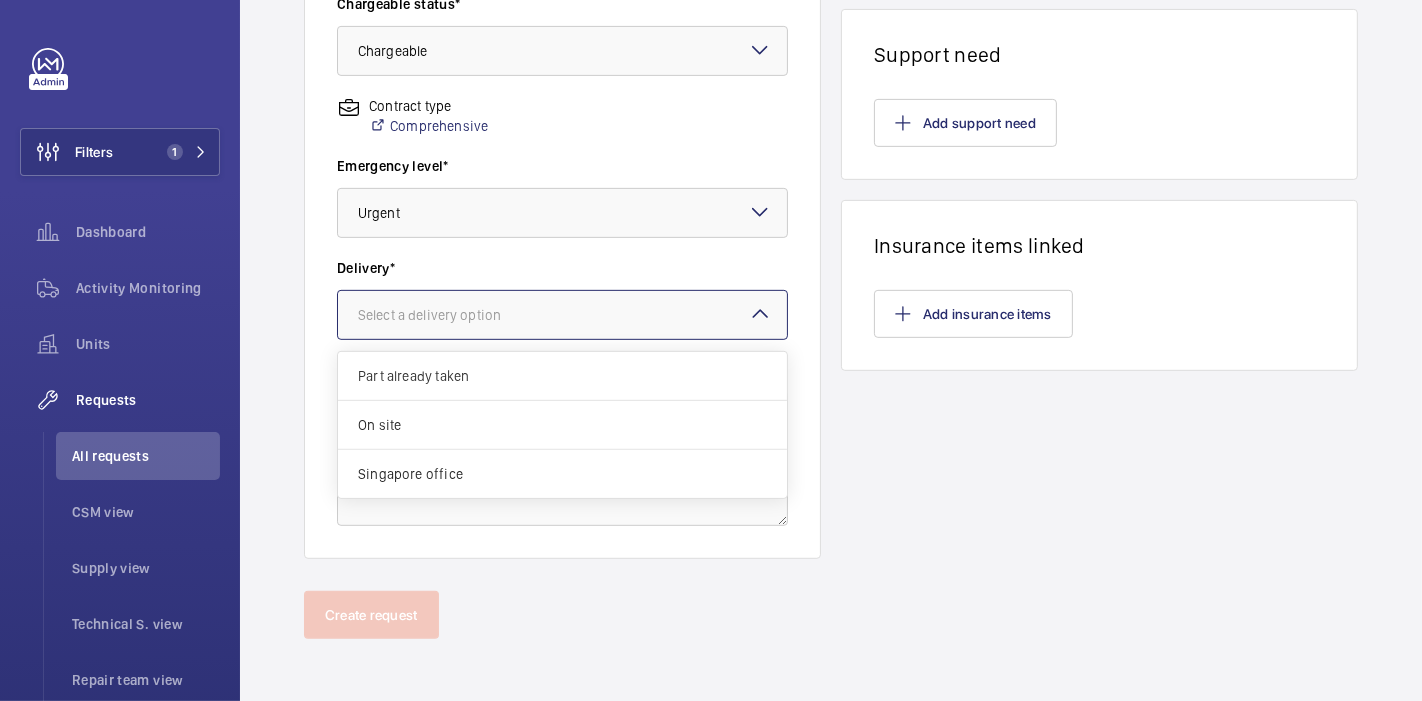 click at bounding box center (562, 315) 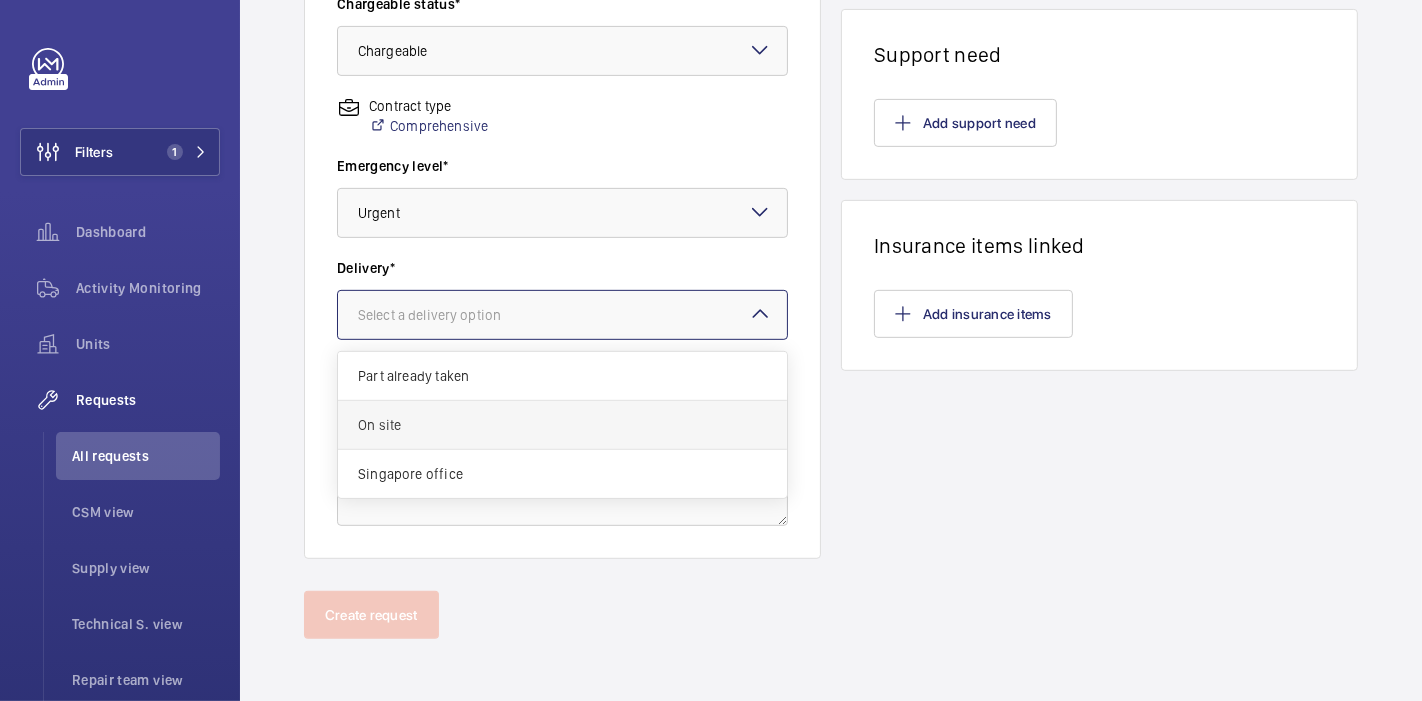 click on "On site" at bounding box center [562, 425] 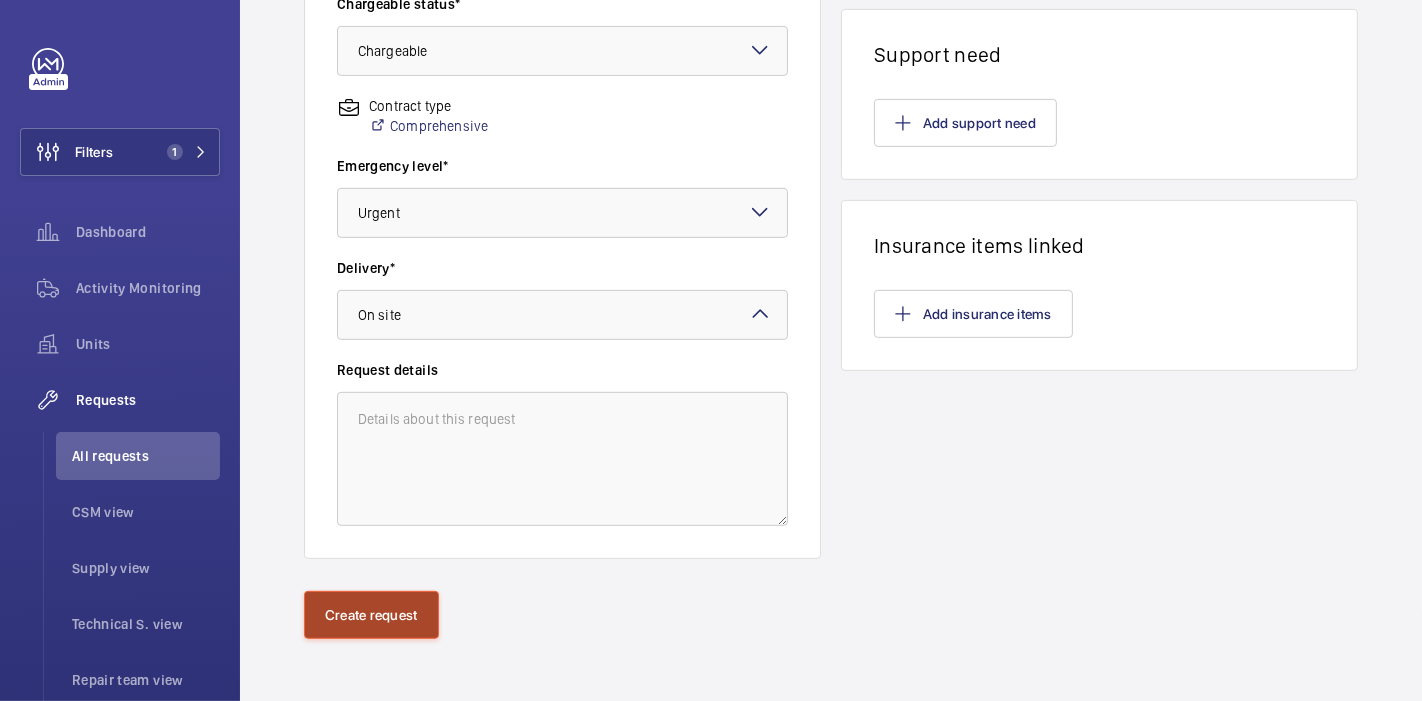 click on "Create request" 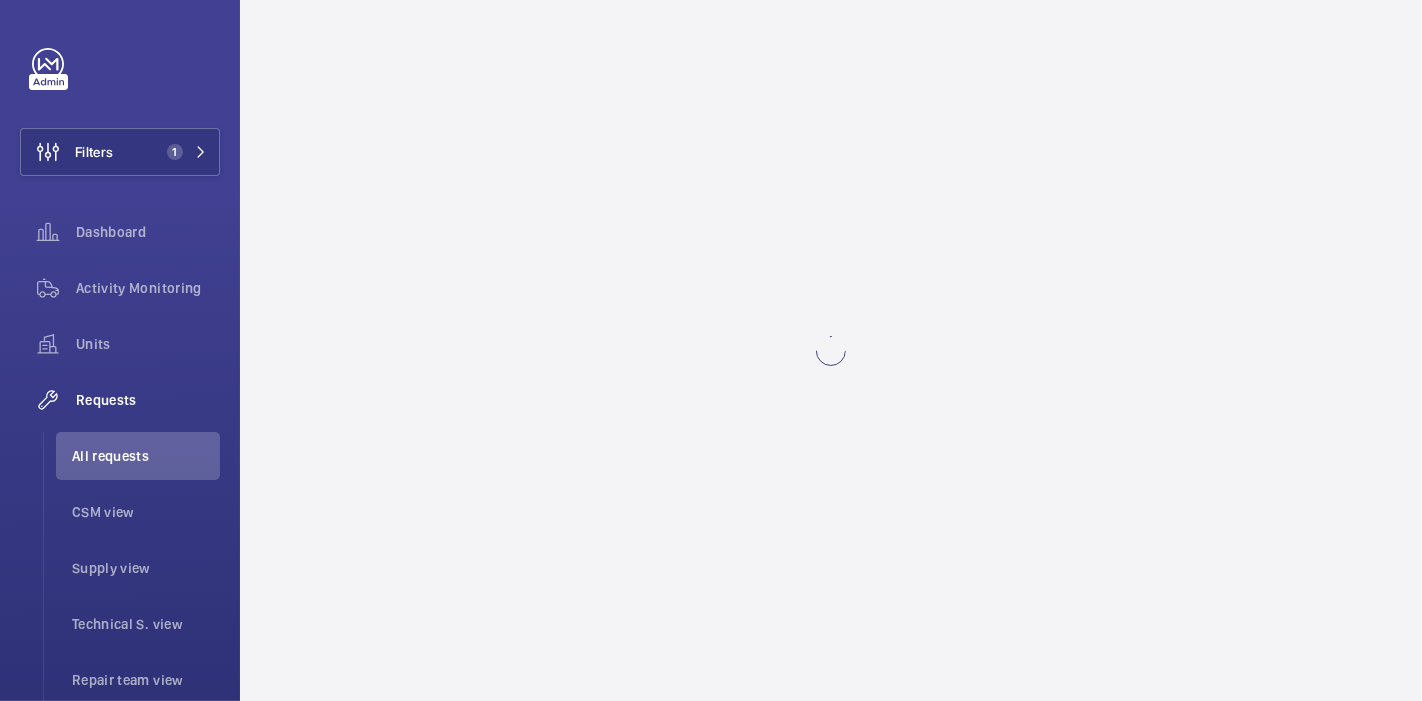 scroll, scrollTop: 0, scrollLeft: 0, axis: both 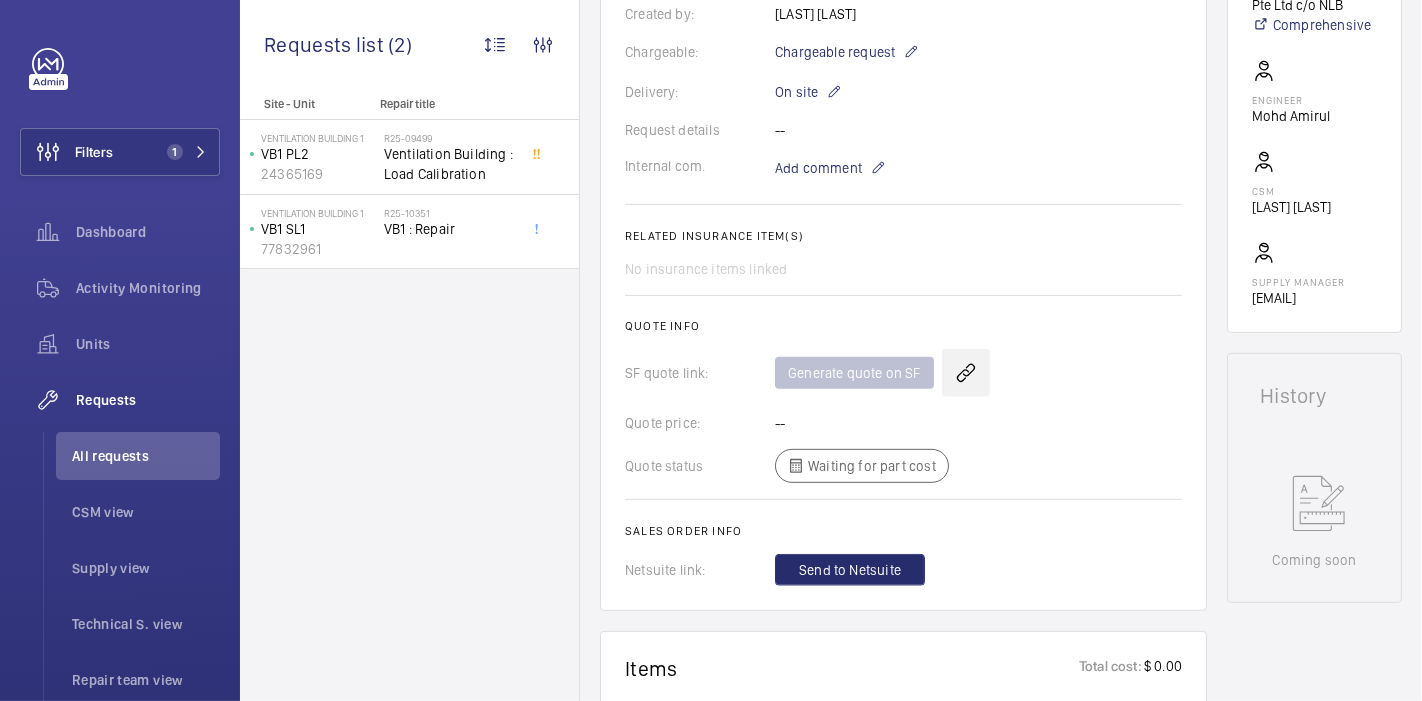 click 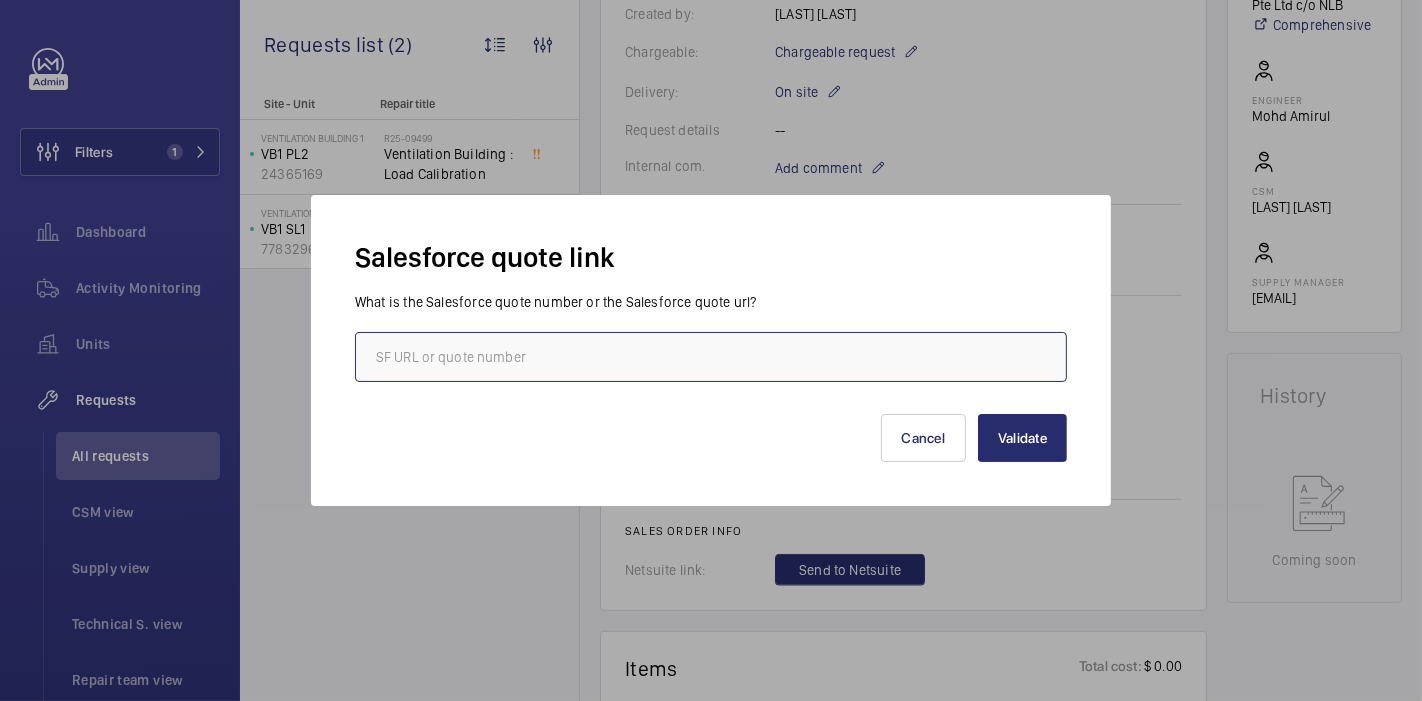click at bounding box center (711, 357) 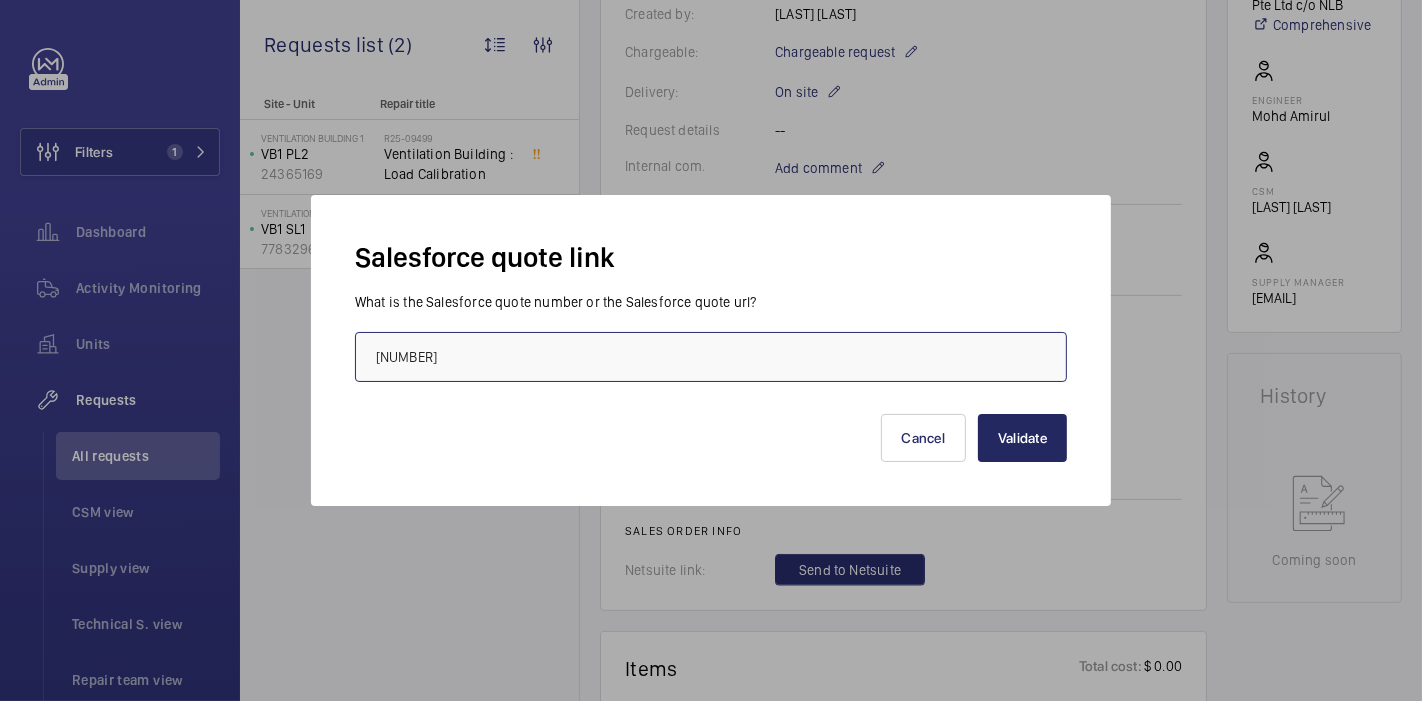 type on "[NUMBER]" 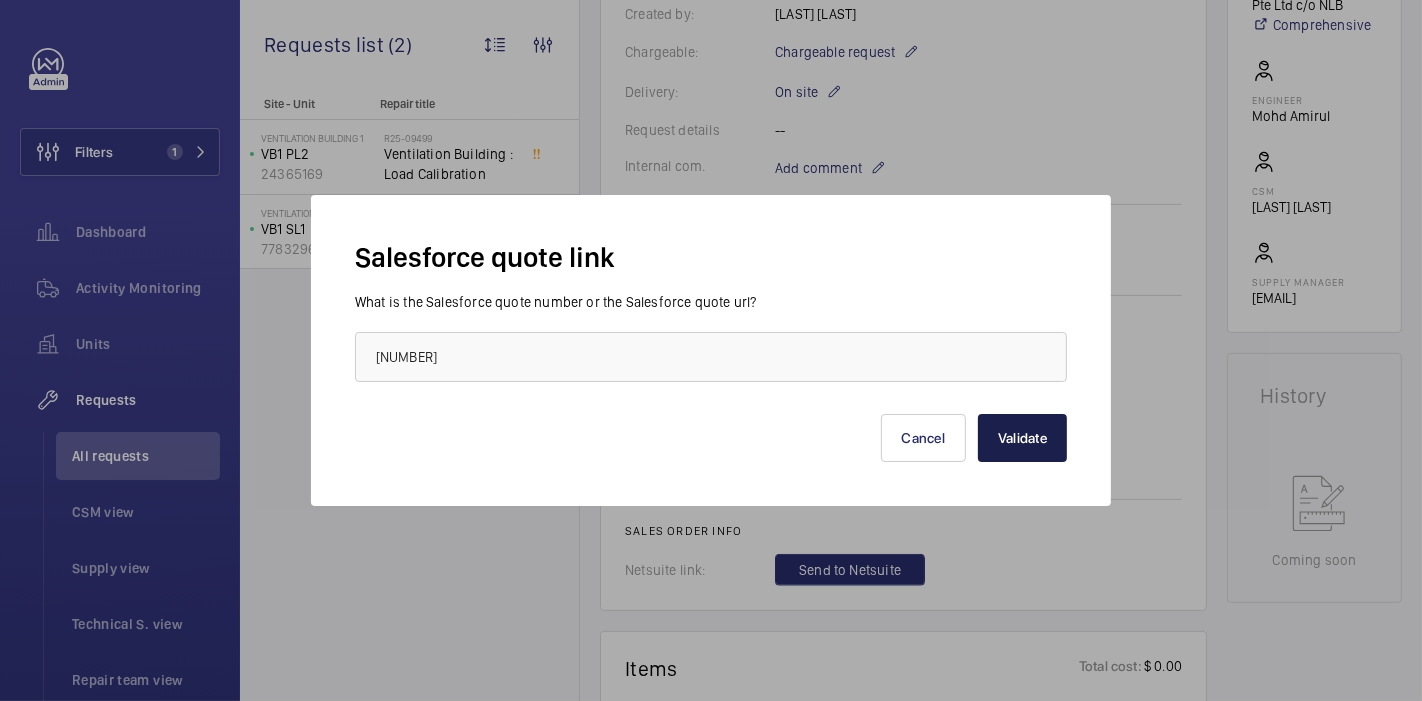 click on "Validate" at bounding box center (1022, 438) 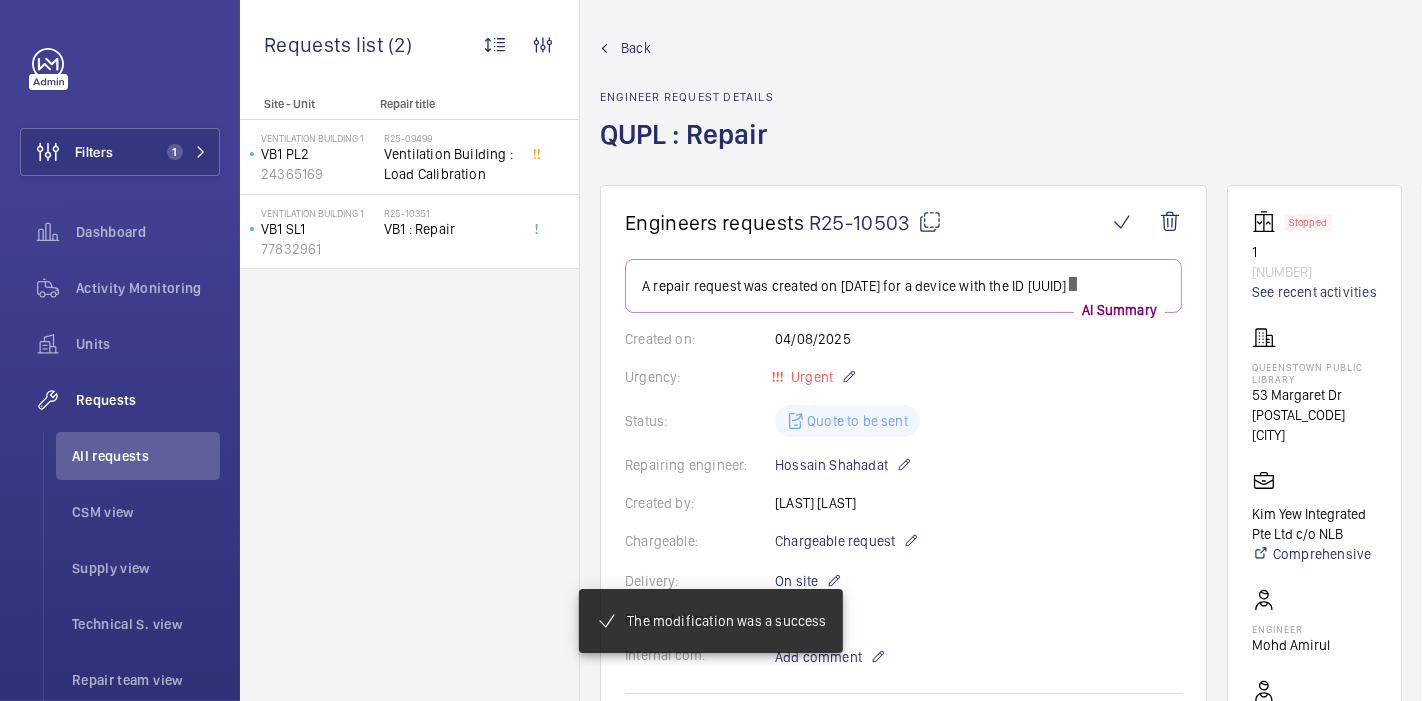 scroll, scrollTop: 0, scrollLeft: 0, axis: both 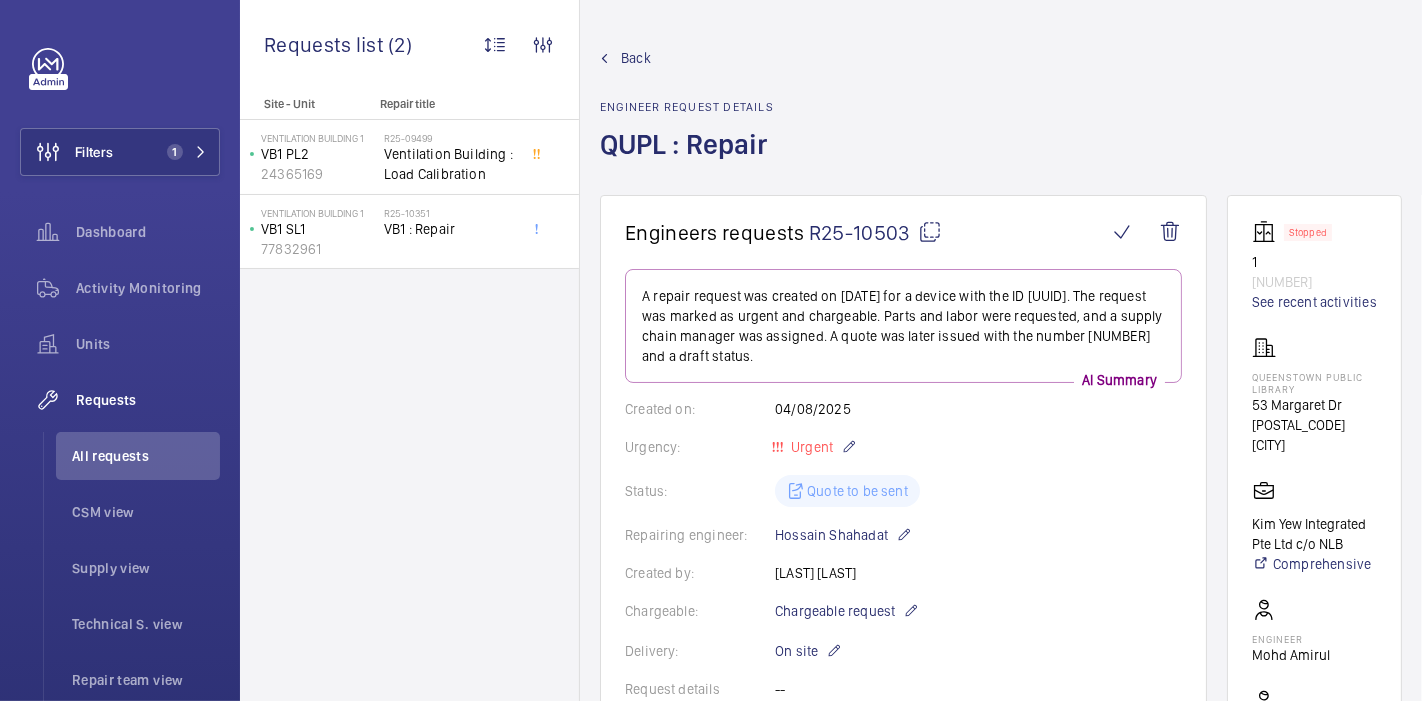 click 